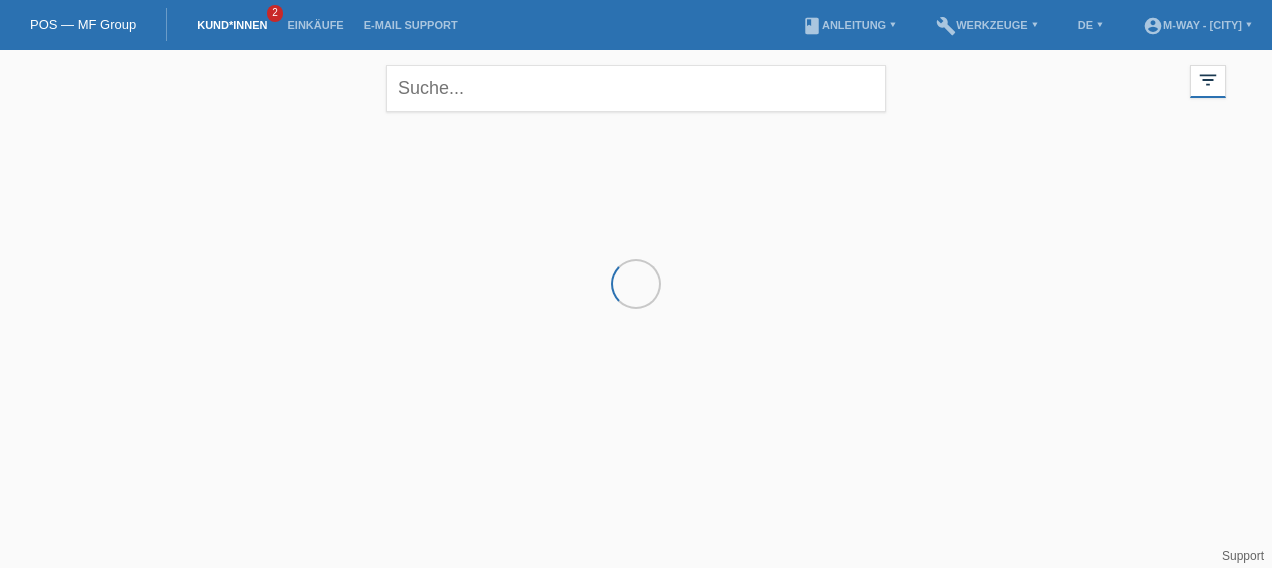 scroll, scrollTop: 0, scrollLeft: 0, axis: both 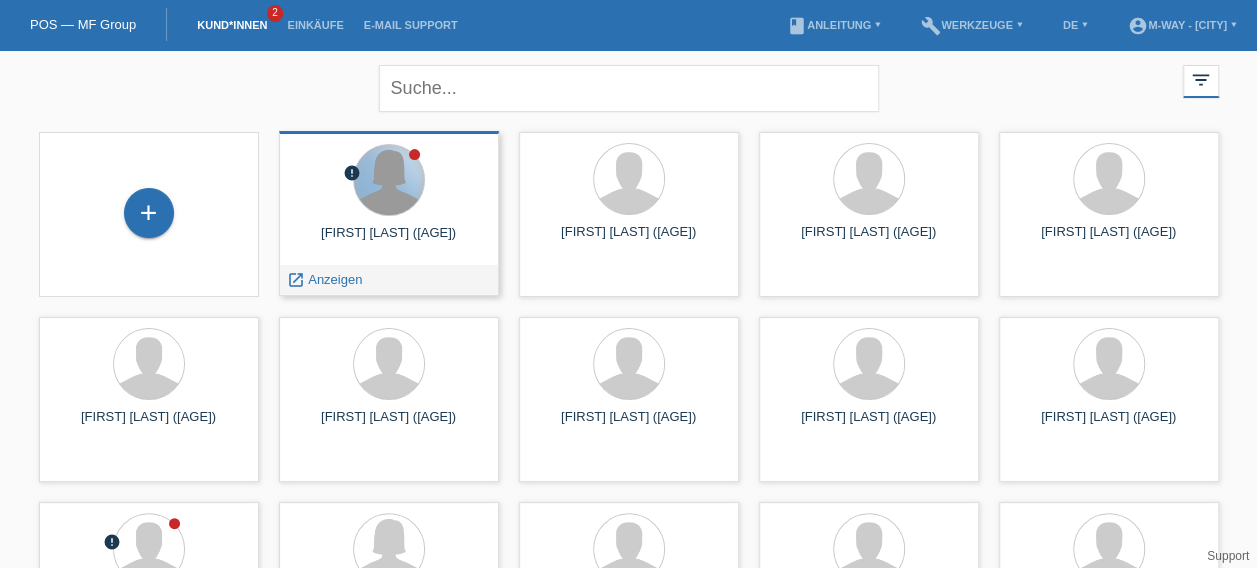 click at bounding box center [389, 180] 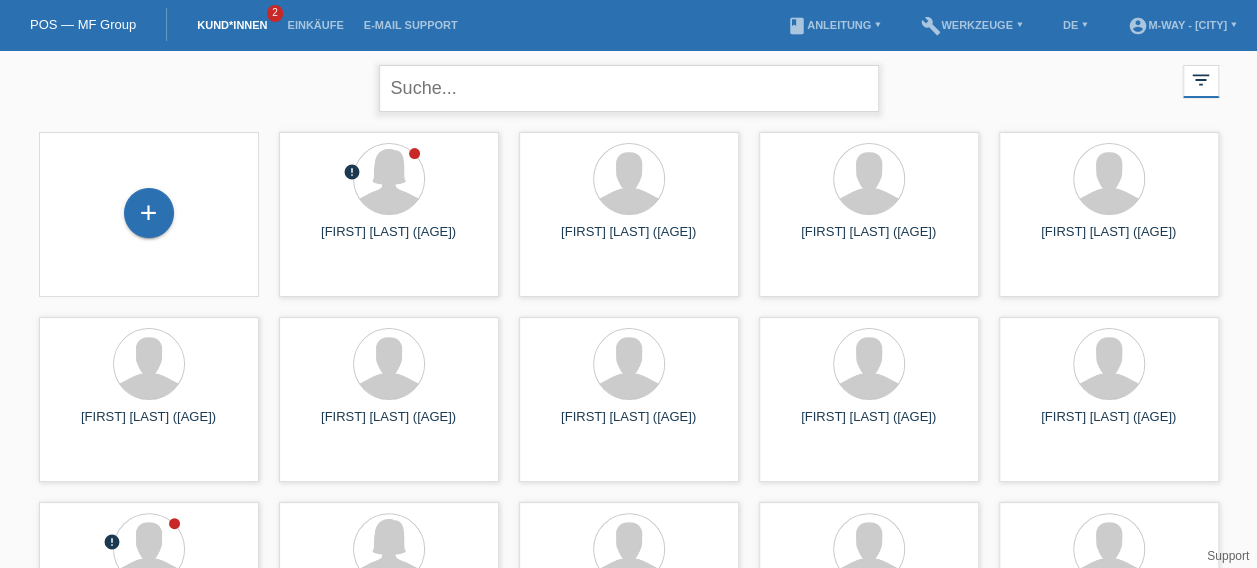 click at bounding box center [629, 88] 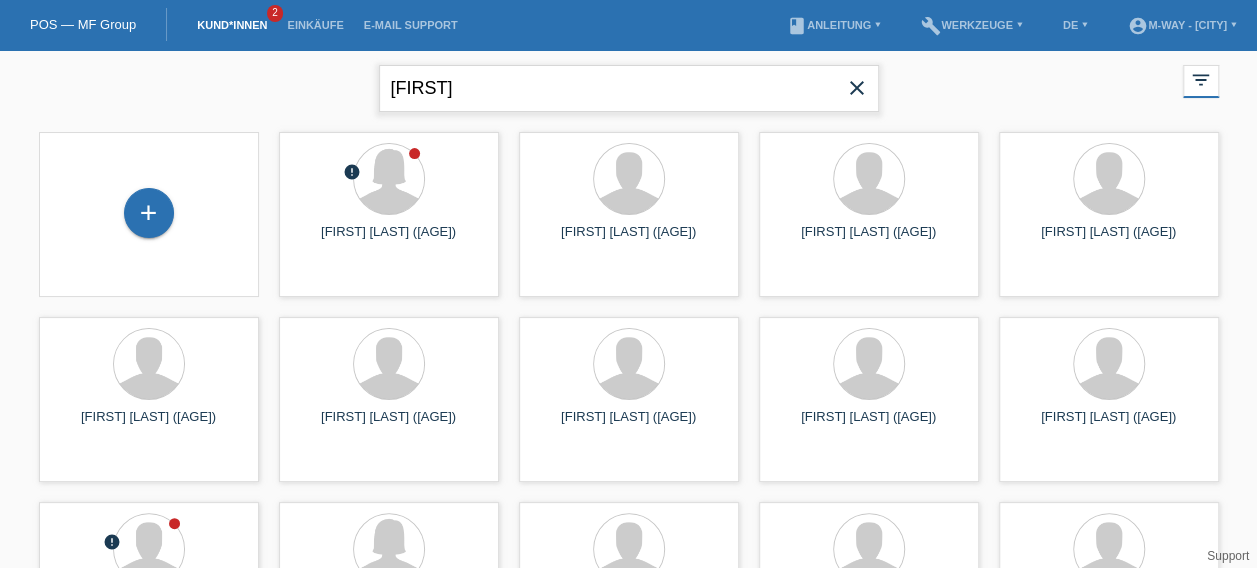 type on "simic" 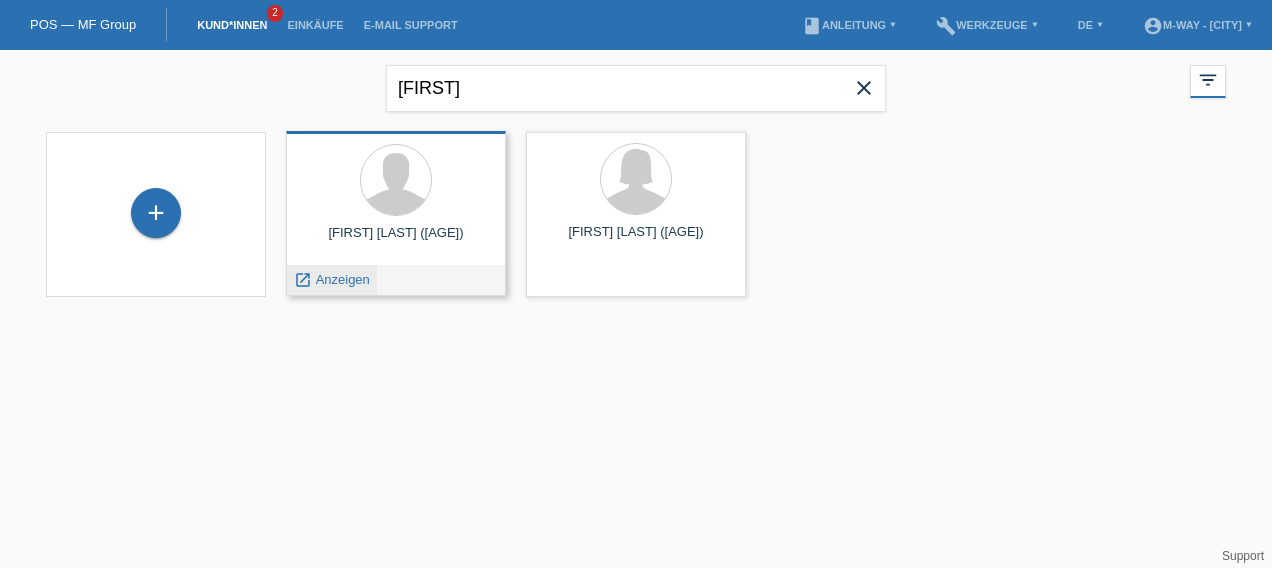 click on "Anzeigen" at bounding box center (343, 279) 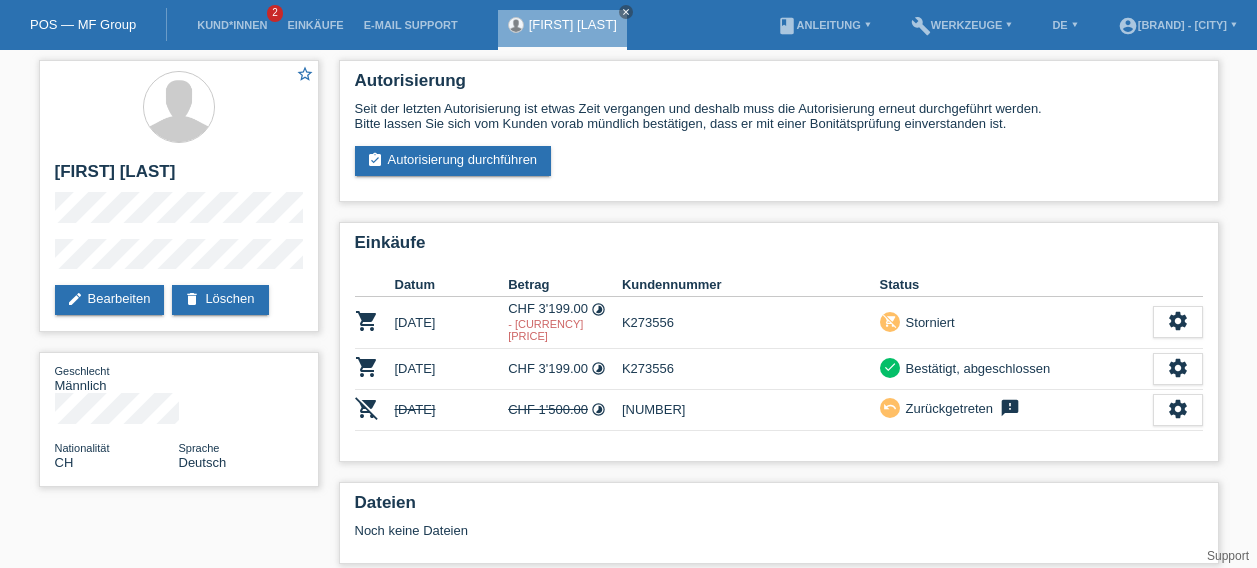 scroll, scrollTop: 0, scrollLeft: 0, axis: both 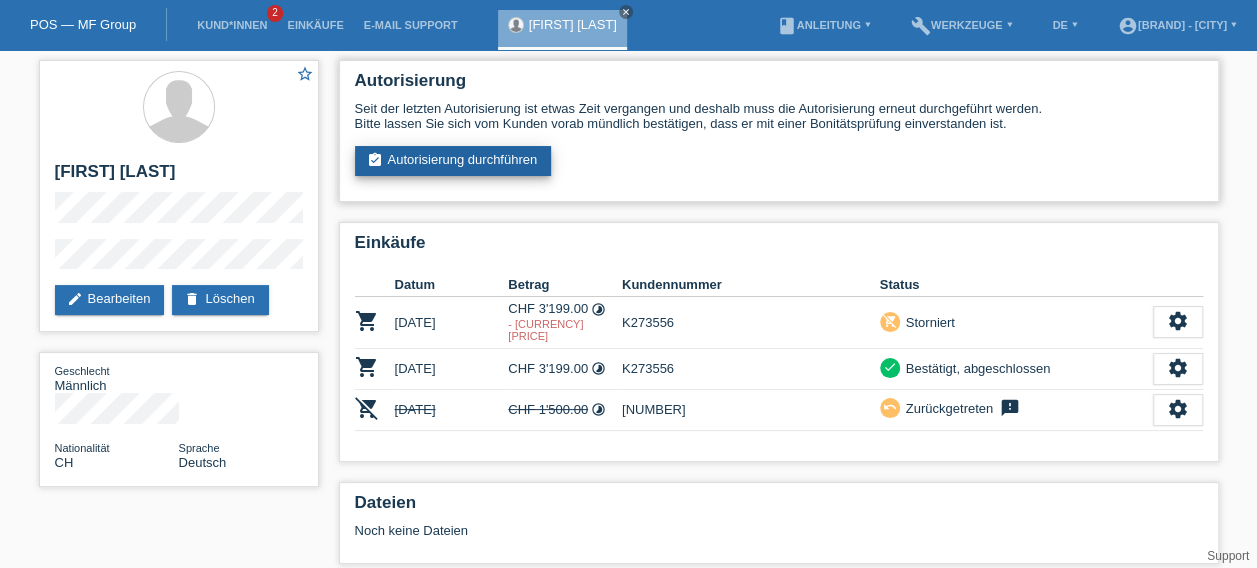 click on "assignment_turned_in  Autorisierung durchführen" at bounding box center [453, 161] 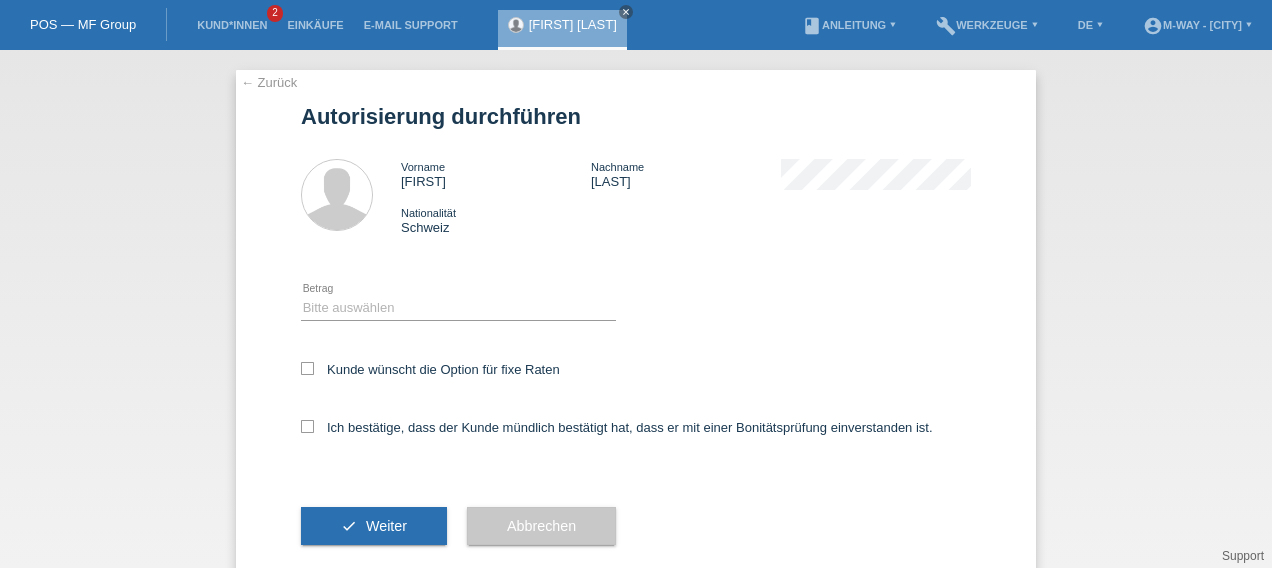 scroll, scrollTop: 0, scrollLeft: 0, axis: both 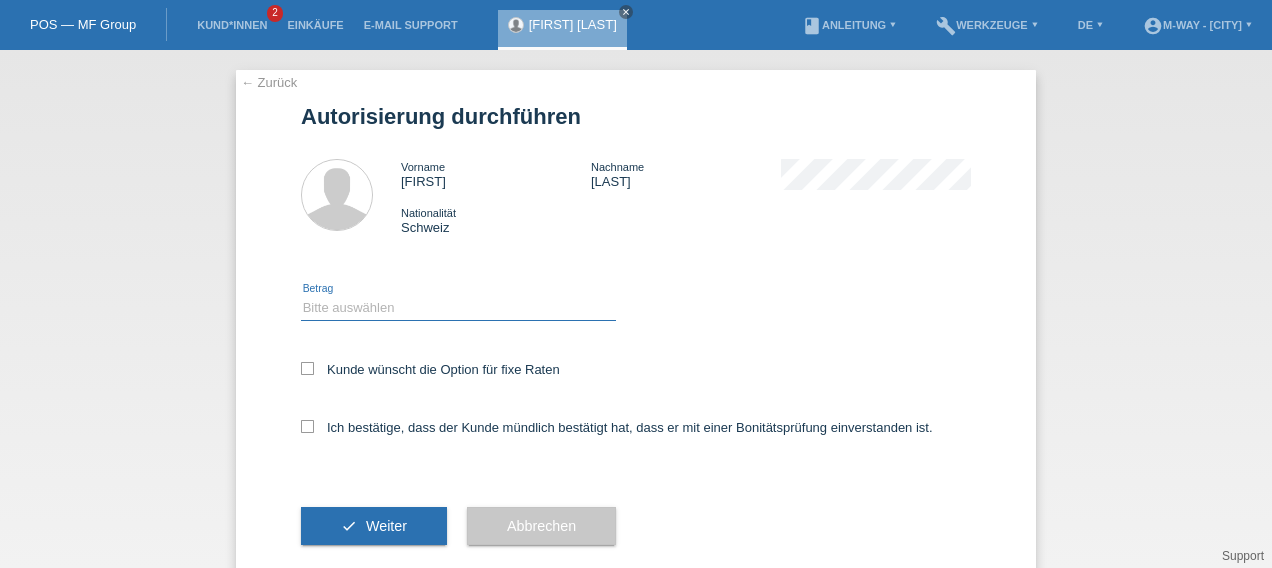 click on "Bitte auswählen
CHF 1.00 - CHF 499.00
CHF 500.00 - CHF 1'999.00
CHF 2'000.00 - CHF 15'000.00" at bounding box center [458, 308] 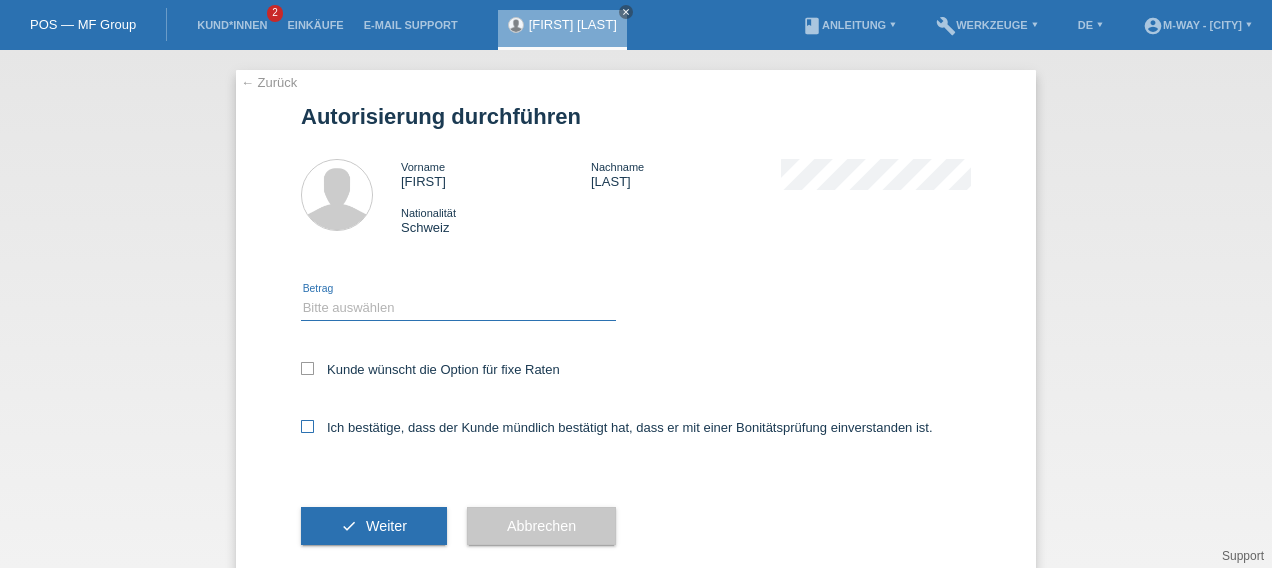 select on "3" 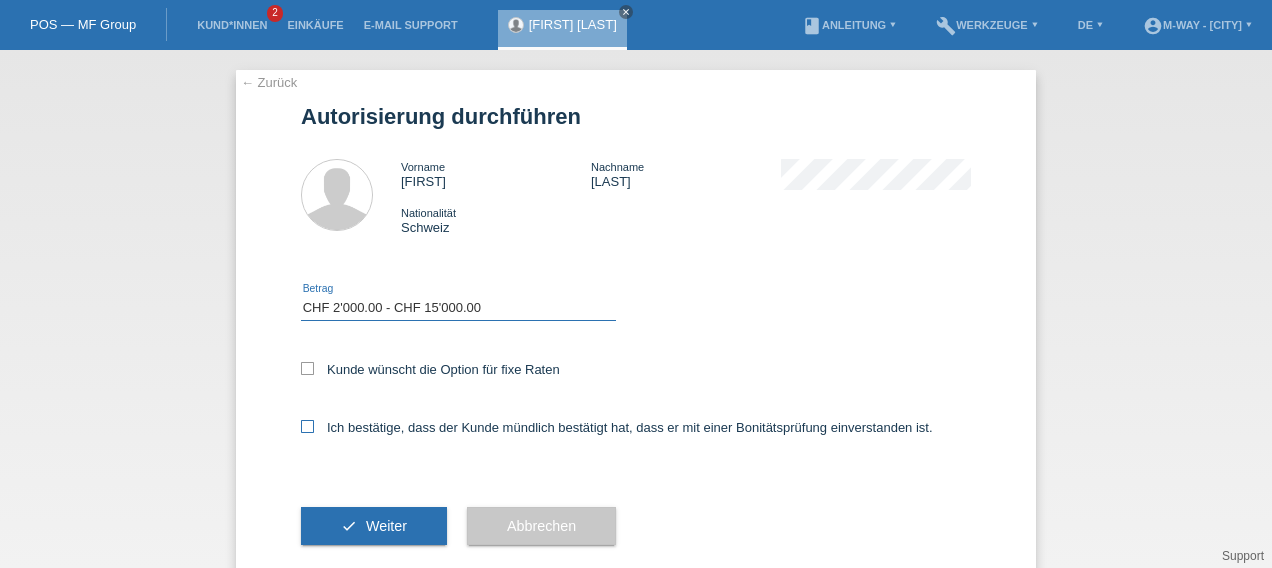 click on "Bitte auswählen
CHF 1.00 - CHF 499.00
CHF 500.00 - CHF 1'999.00
CHF 2'000.00 - CHF 15'000.00" at bounding box center [458, 308] 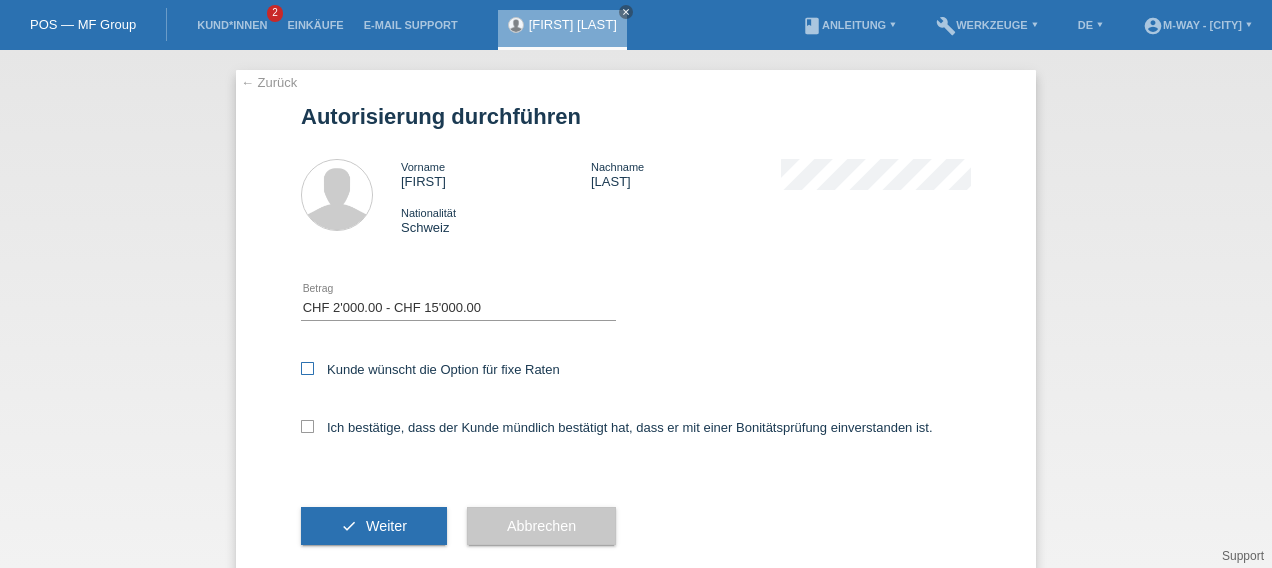 click at bounding box center (307, 368) 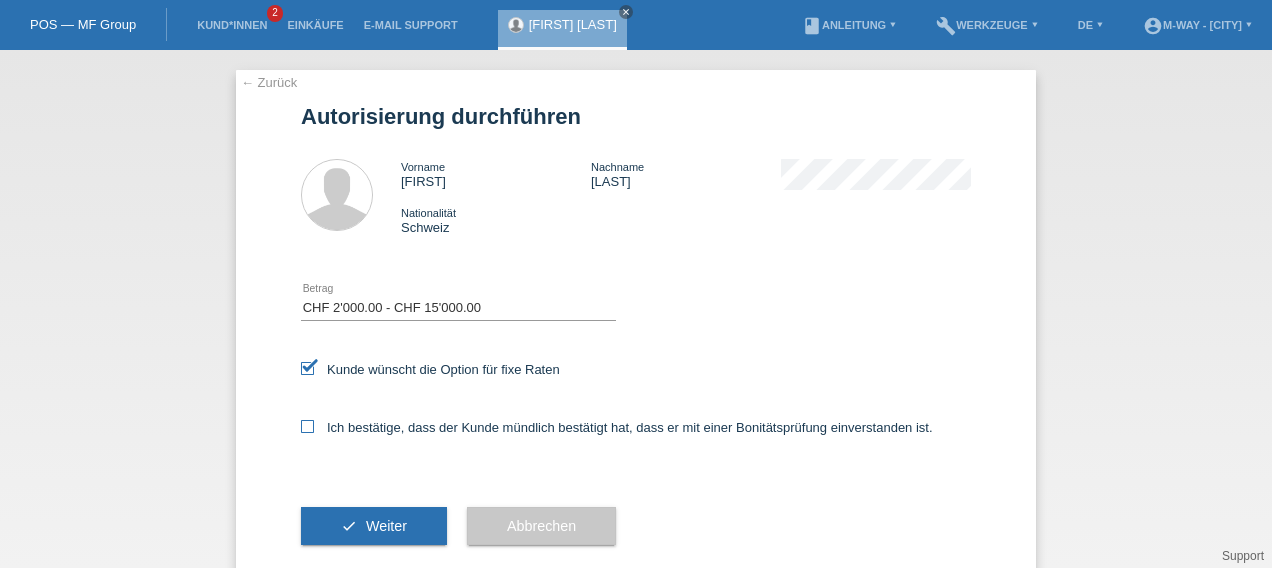 click at bounding box center (307, 426) 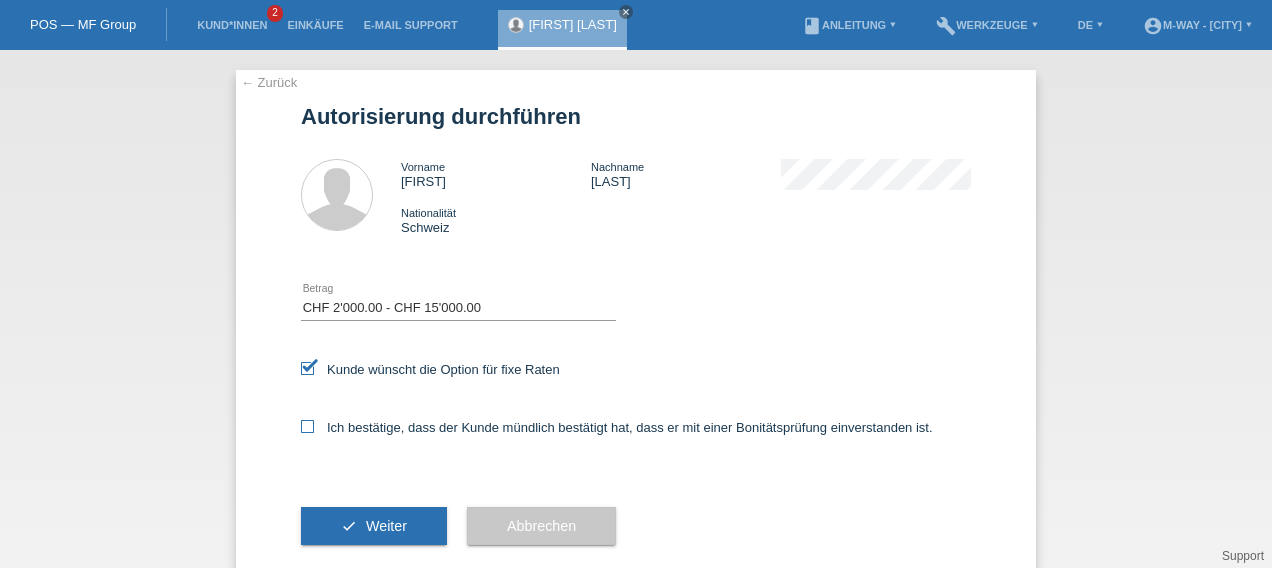 checkbox on "true" 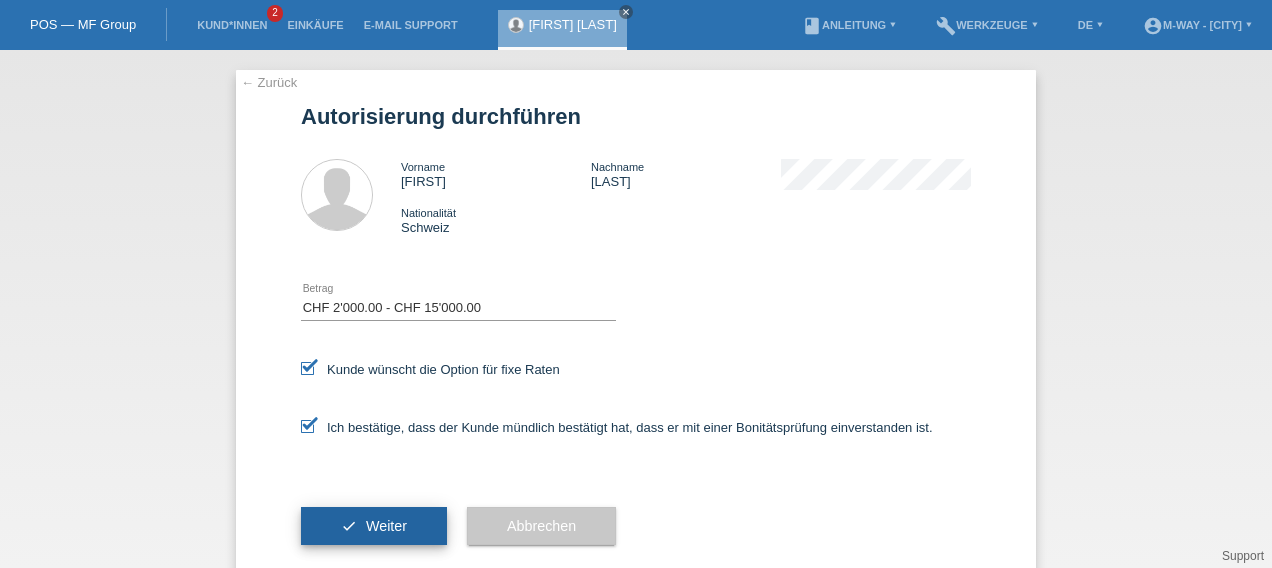 click on "check   Weiter" at bounding box center (374, 526) 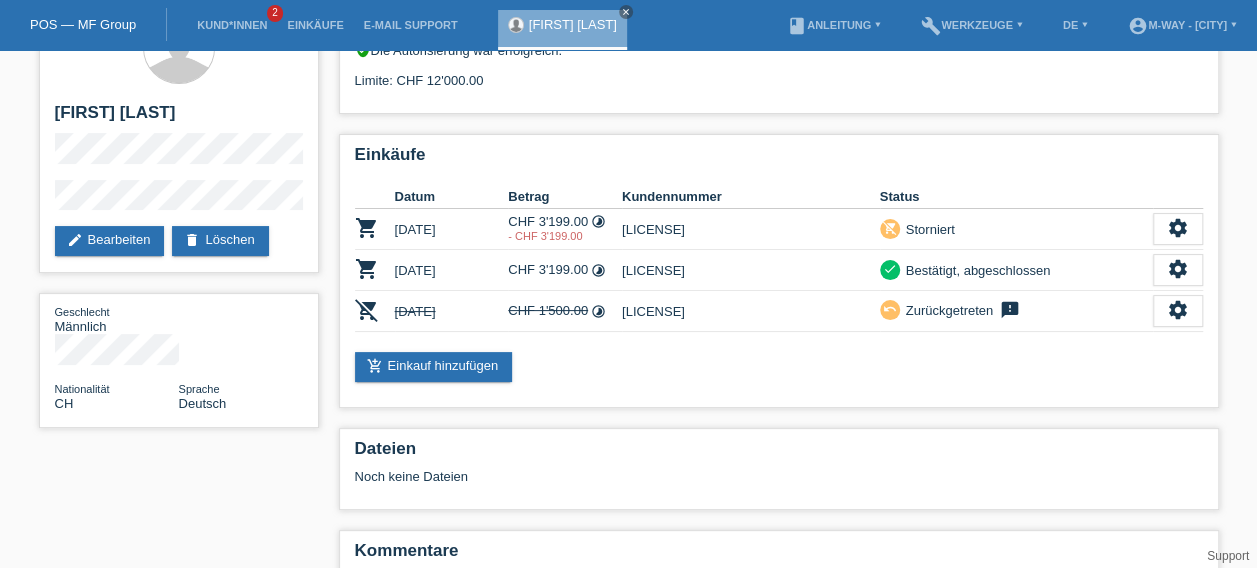 scroll, scrollTop: 60, scrollLeft: 0, axis: vertical 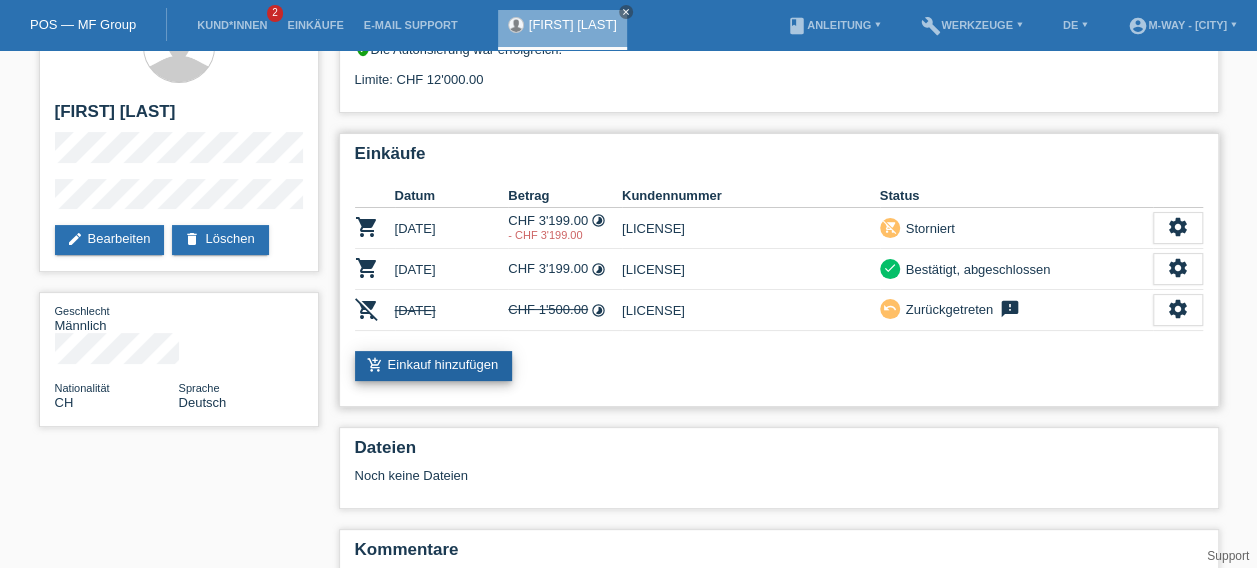 click on "add_shopping_cart  Einkauf hinzufügen" at bounding box center [434, 366] 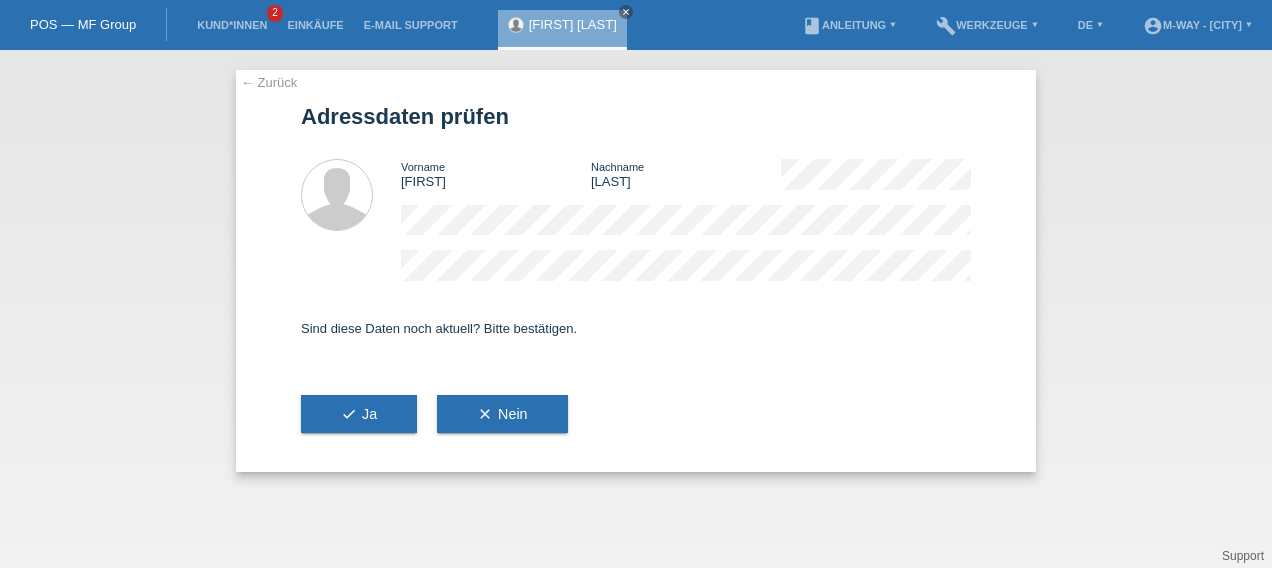 scroll, scrollTop: 0, scrollLeft: 0, axis: both 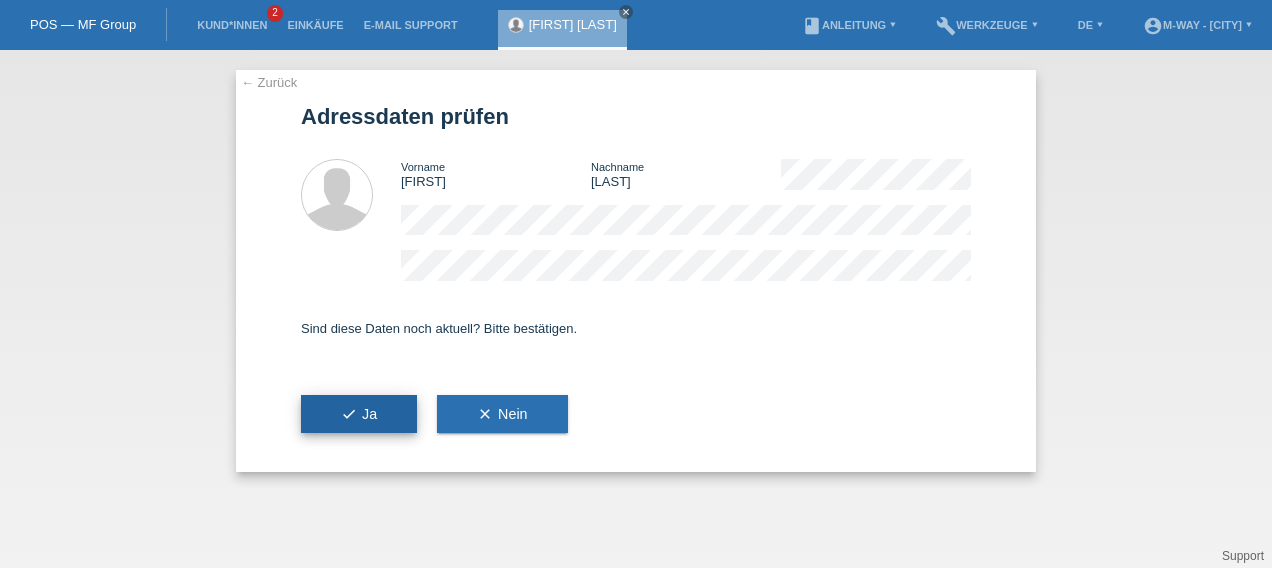 click on "check  Ja" at bounding box center [359, 414] 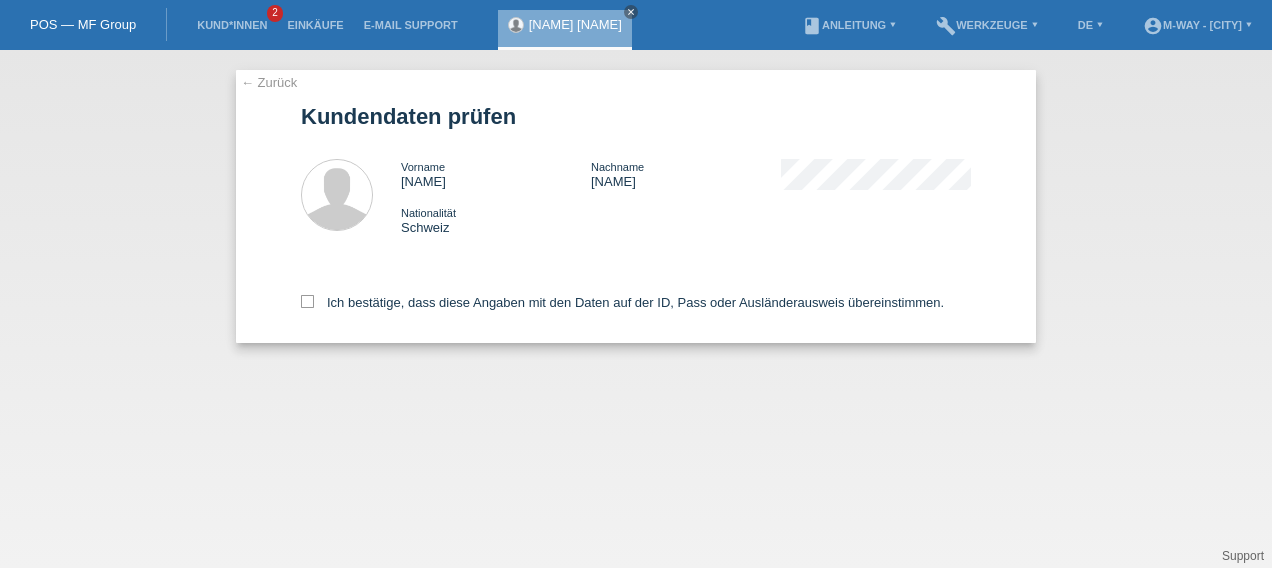scroll, scrollTop: 0, scrollLeft: 0, axis: both 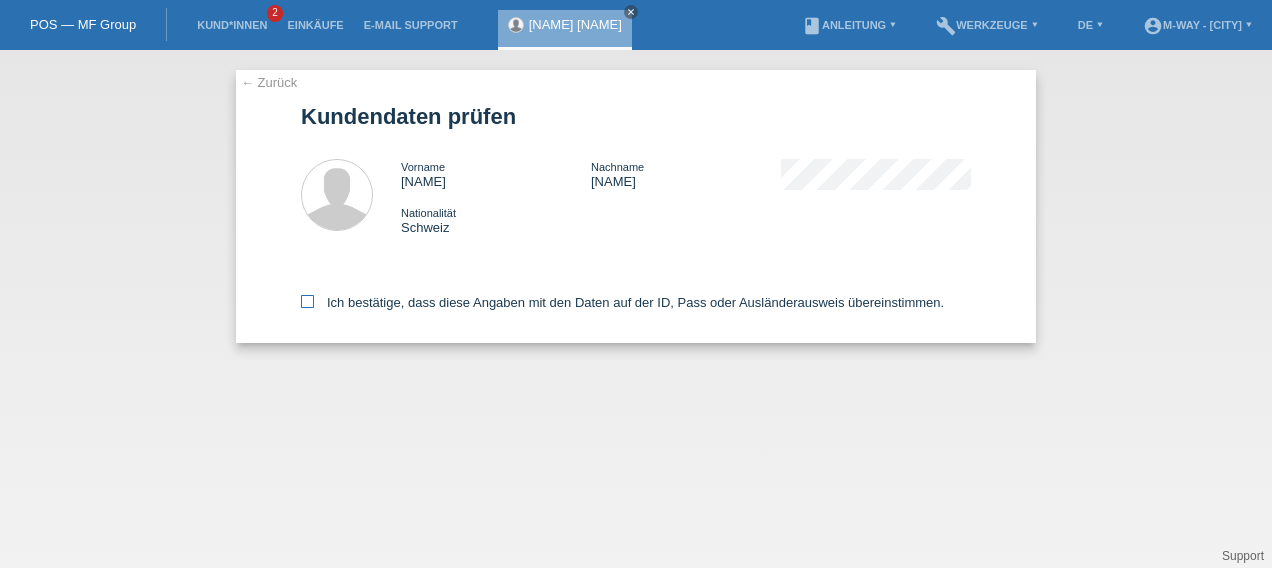 click at bounding box center (307, 301) 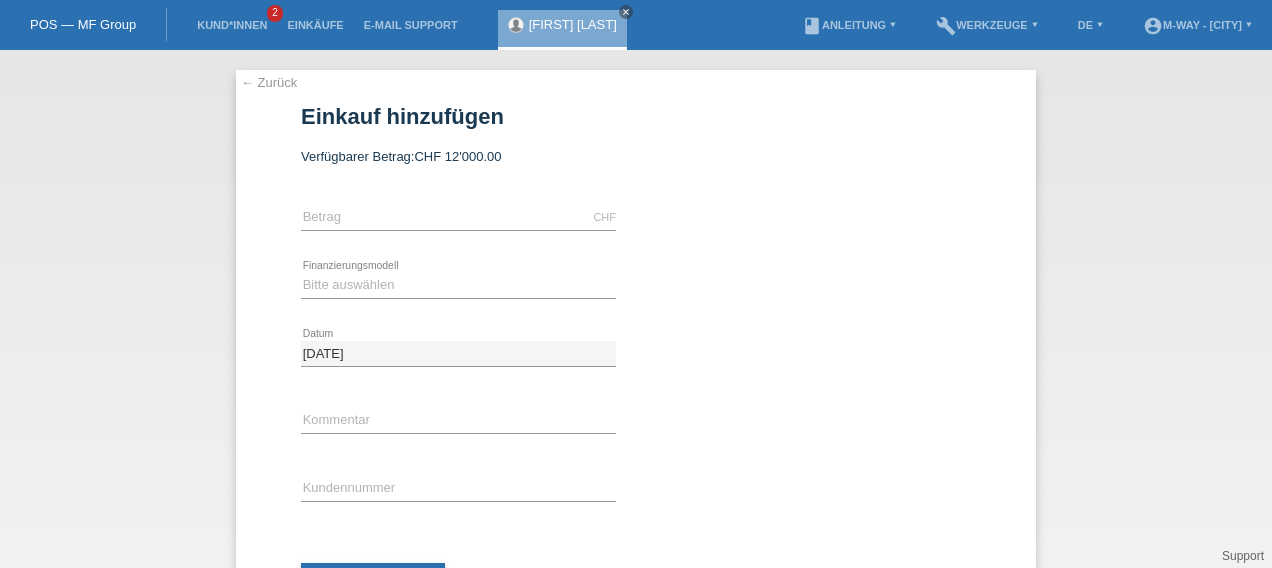 scroll, scrollTop: 0, scrollLeft: 0, axis: both 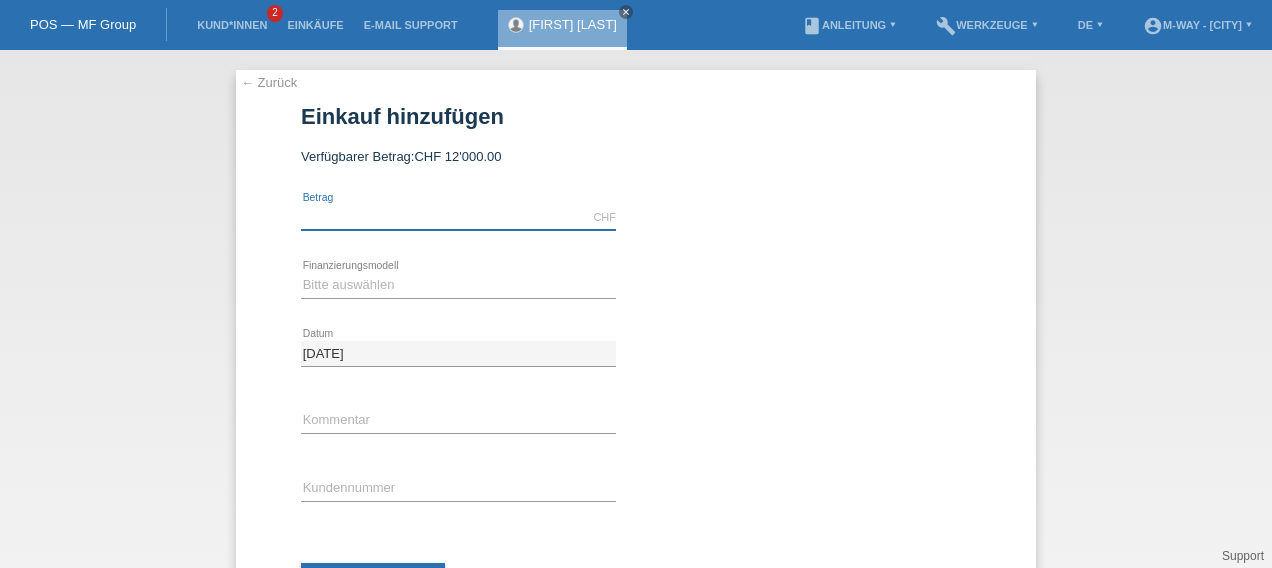 click at bounding box center (458, 217) 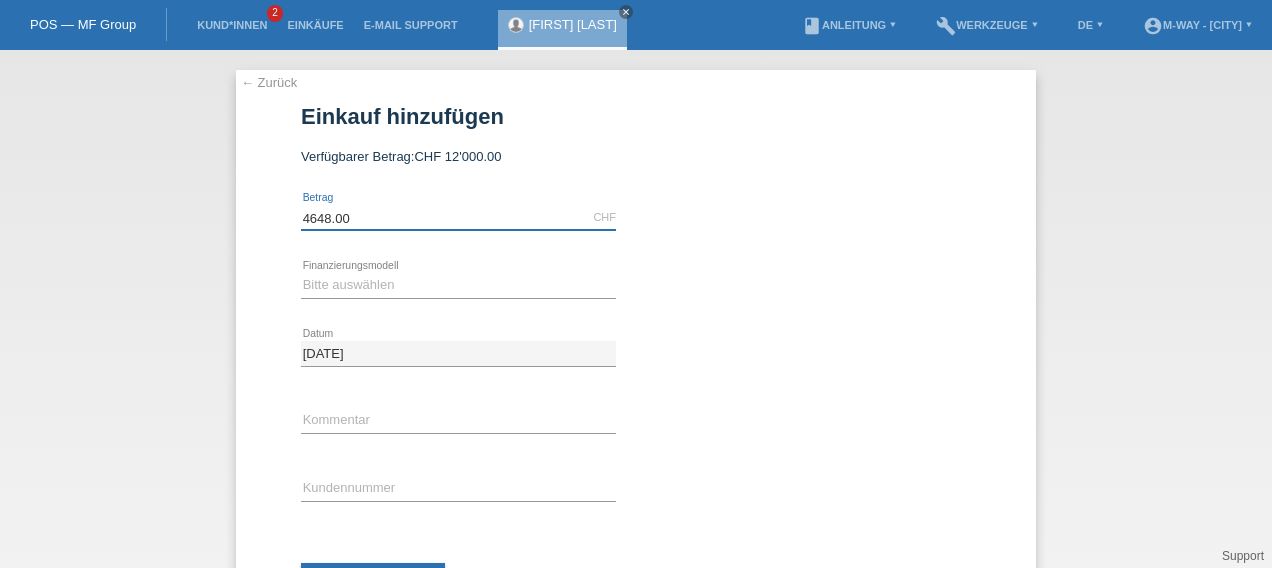 type on "4648.00" 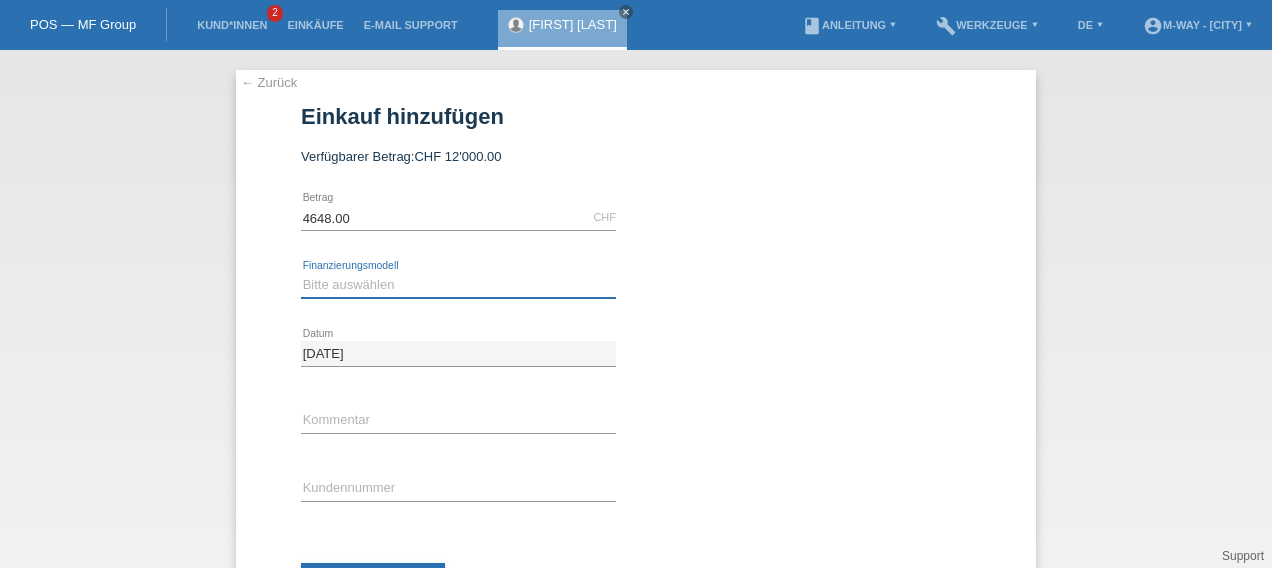 click on "Bitte auswählen
Fixe Raten
Kauf auf Rechnung mit Teilzahlungsoption" at bounding box center [458, 285] 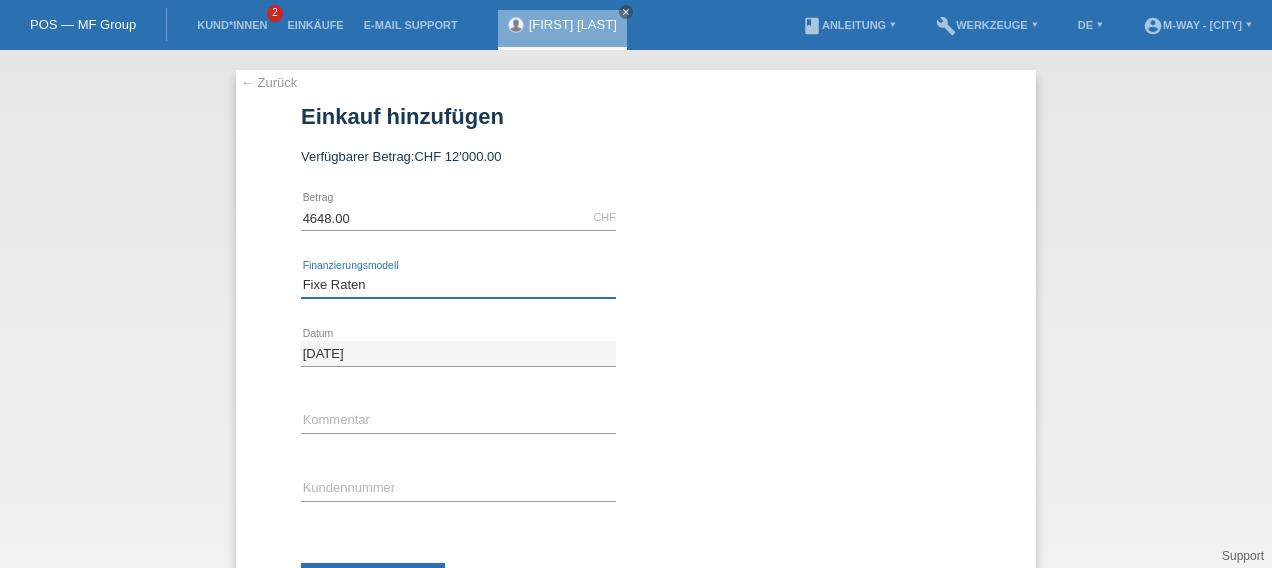click on "Bitte auswählen
Fixe Raten
Kauf auf Rechnung mit Teilzahlungsoption" at bounding box center [458, 285] 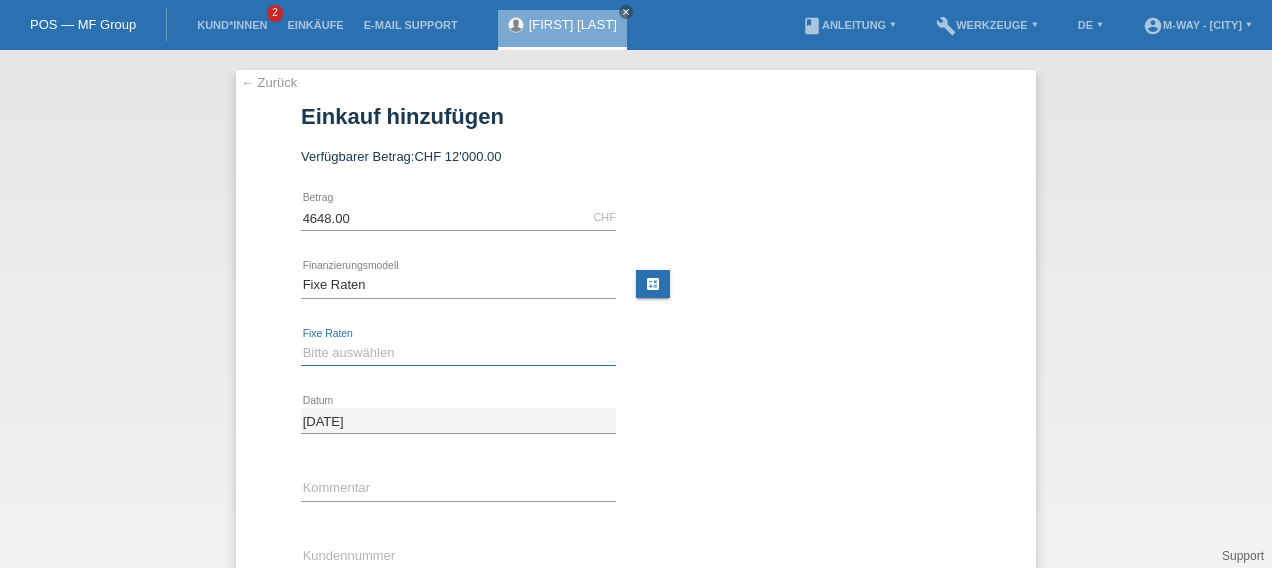 click on "Bitte auswählen
4 Raten
5 Raten
6 Raten
7 Raten
8 Raten
9 Raten
10 Raten
11 Raten" at bounding box center [458, 353] 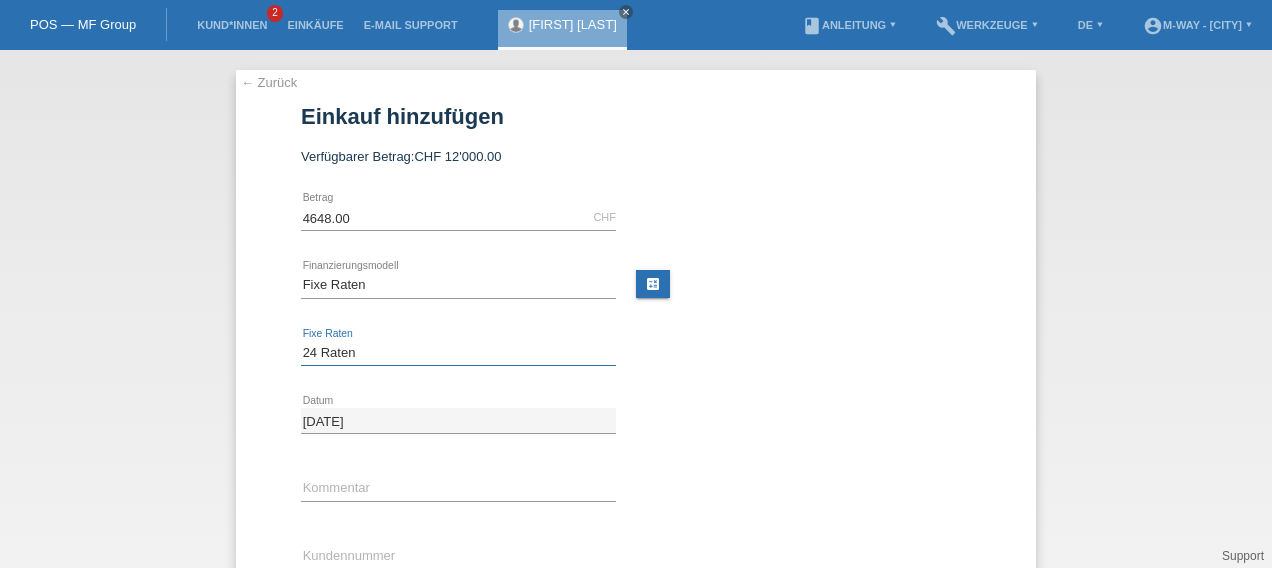 click on "Bitte auswählen
4 Raten
5 Raten
6 Raten
7 Raten
8 Raten
9 Raten
10 Raten
11 Raten" at bounding box center [458, 353] 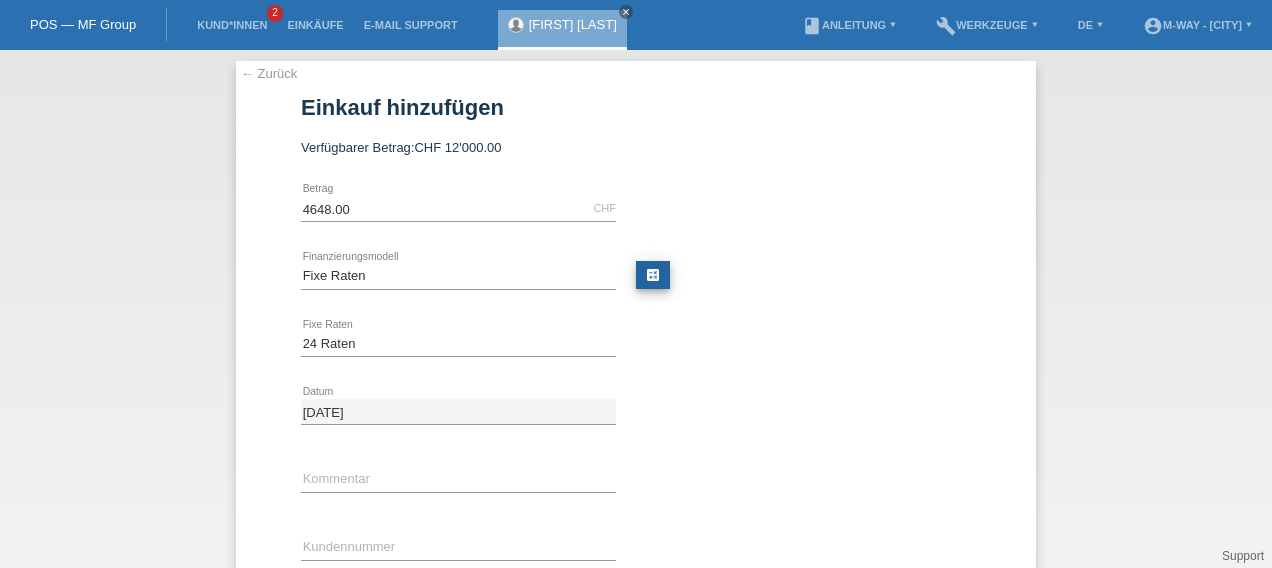 click on "calculate" at bounding box center [653, 275] 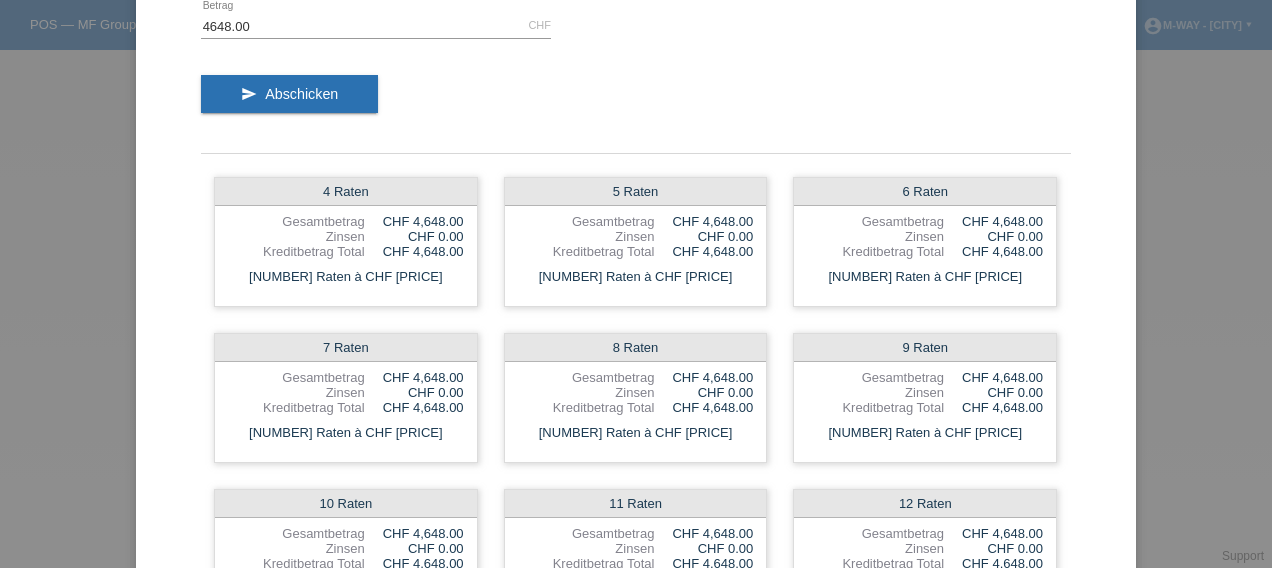 scroll, scrollTop: 0, scrollLeft: 0, axis: both 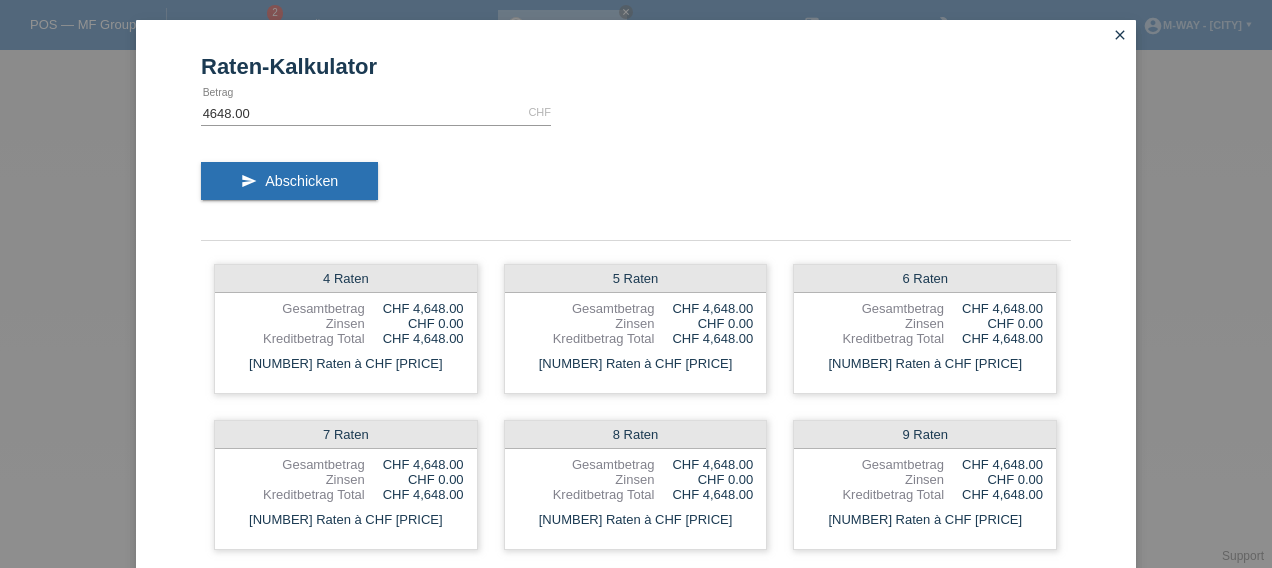 click on "close" at bounding box center [1120, 35] 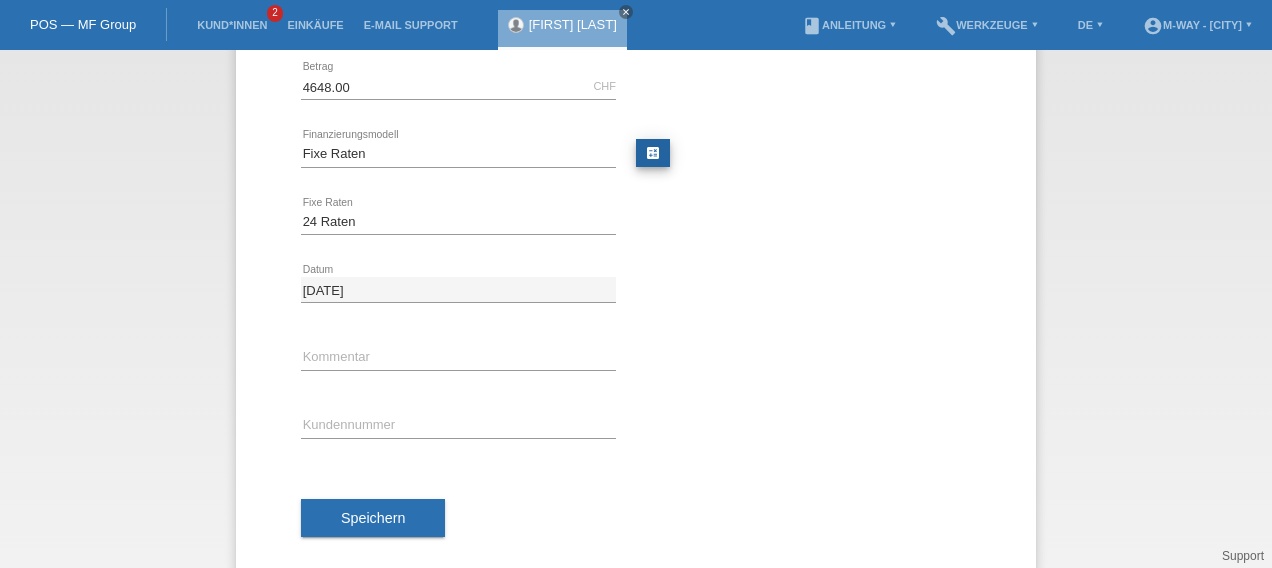 scroll, scrollTop: 157, scrollLeft: 0, axis: vertical 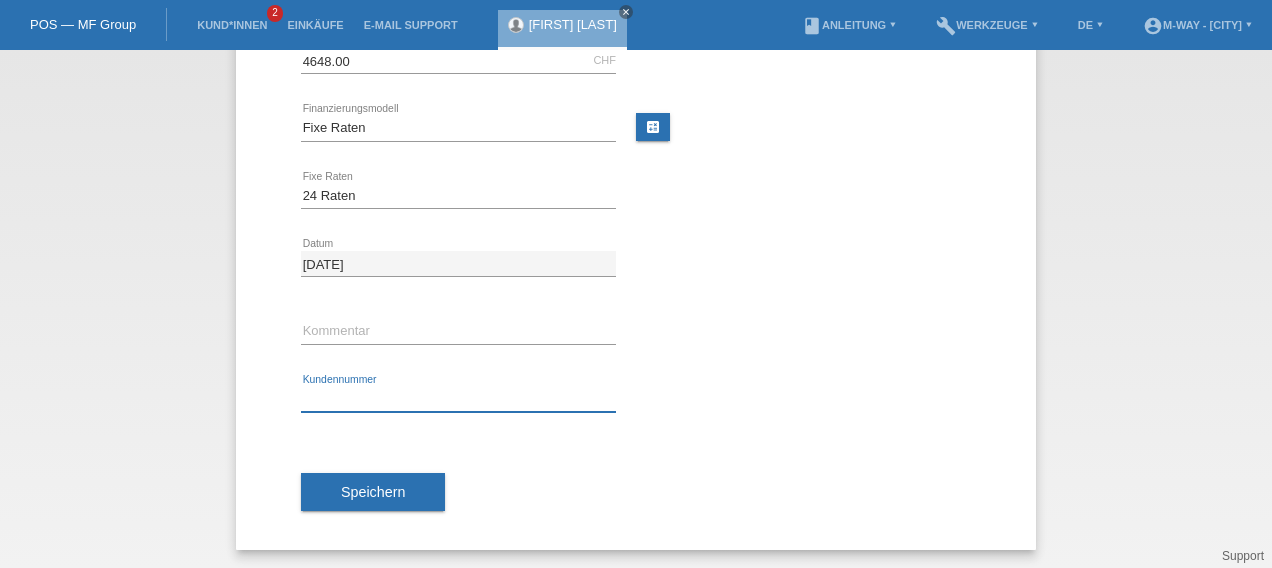 click at bounding box center (458, 399) 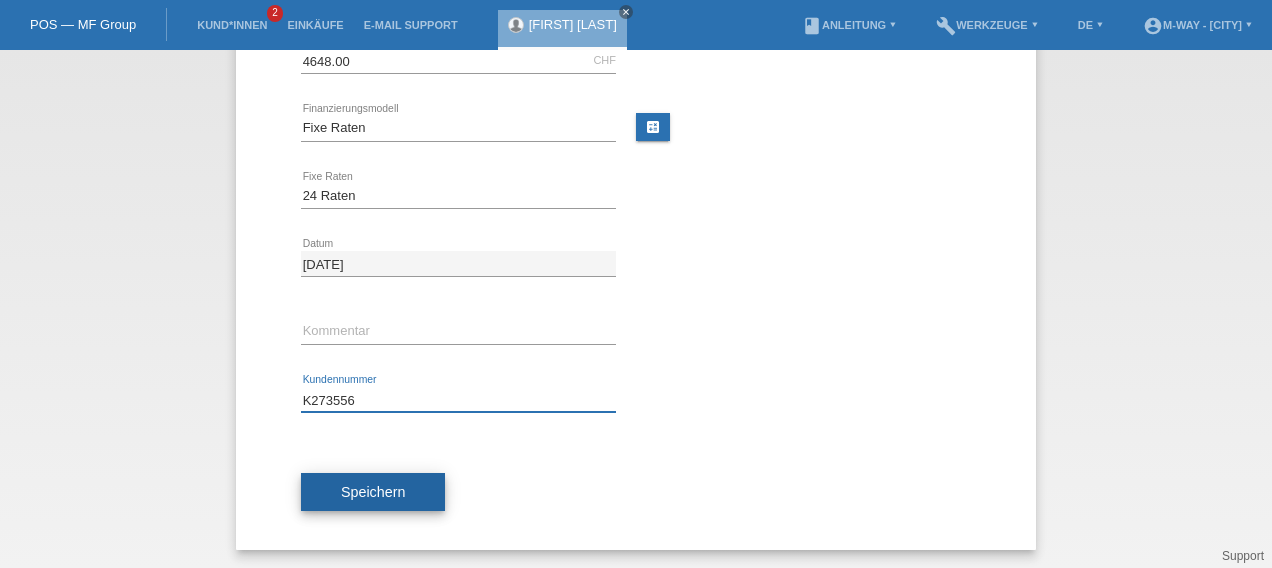 type on "K273556" 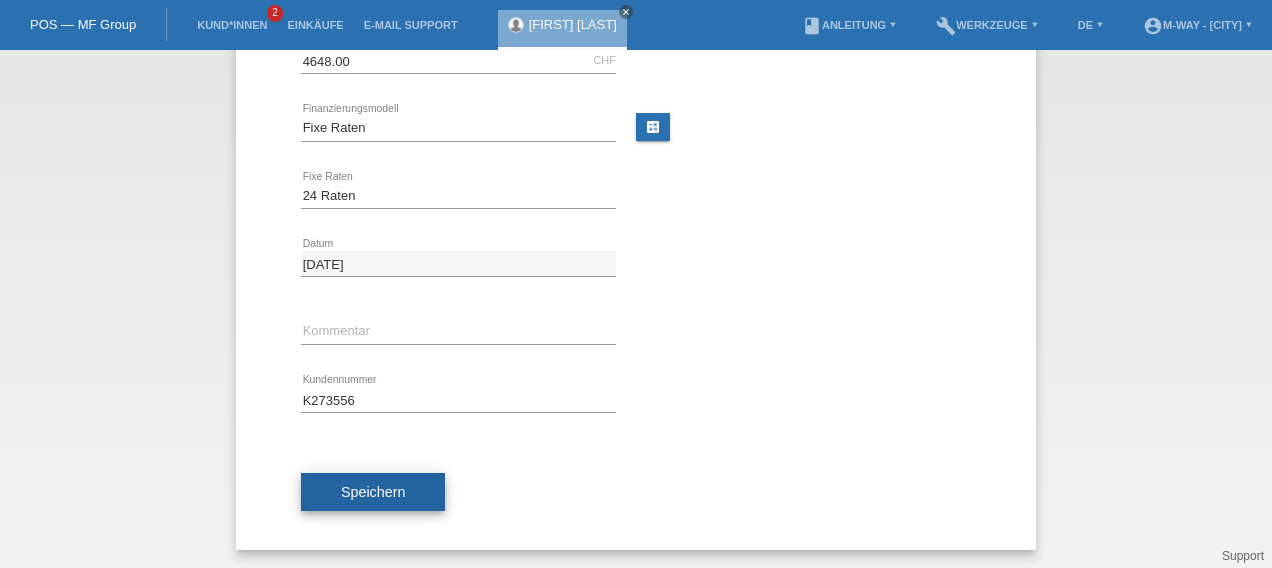 click on "Speichern" at bounding box center (373, 492) 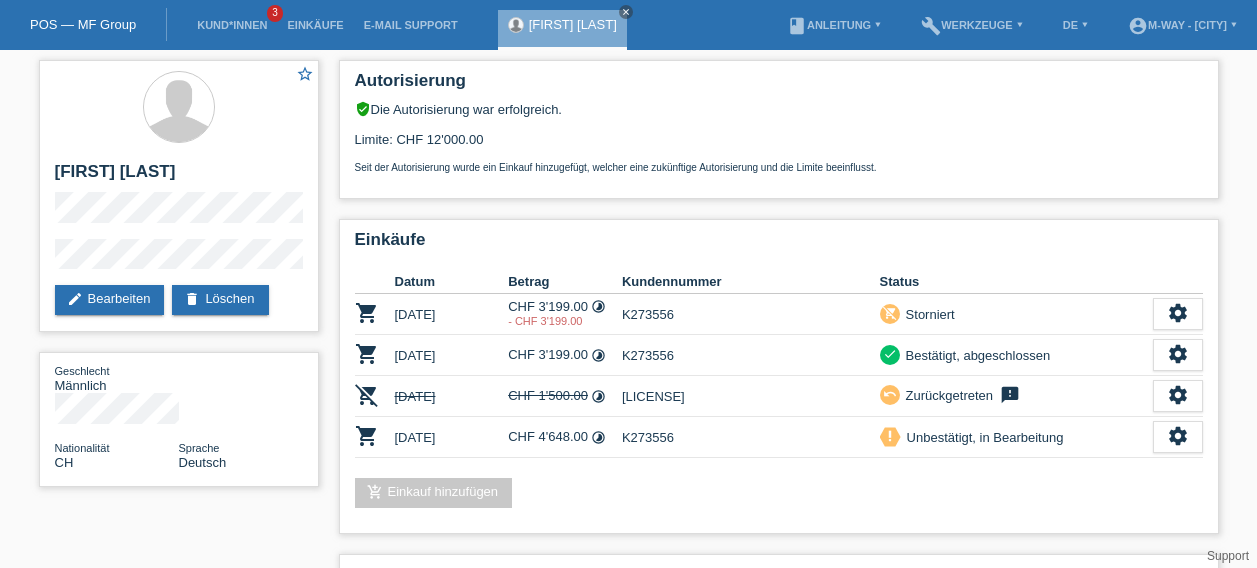 scroll, scrollTop: 0, scrollLeft: 0, axis: both 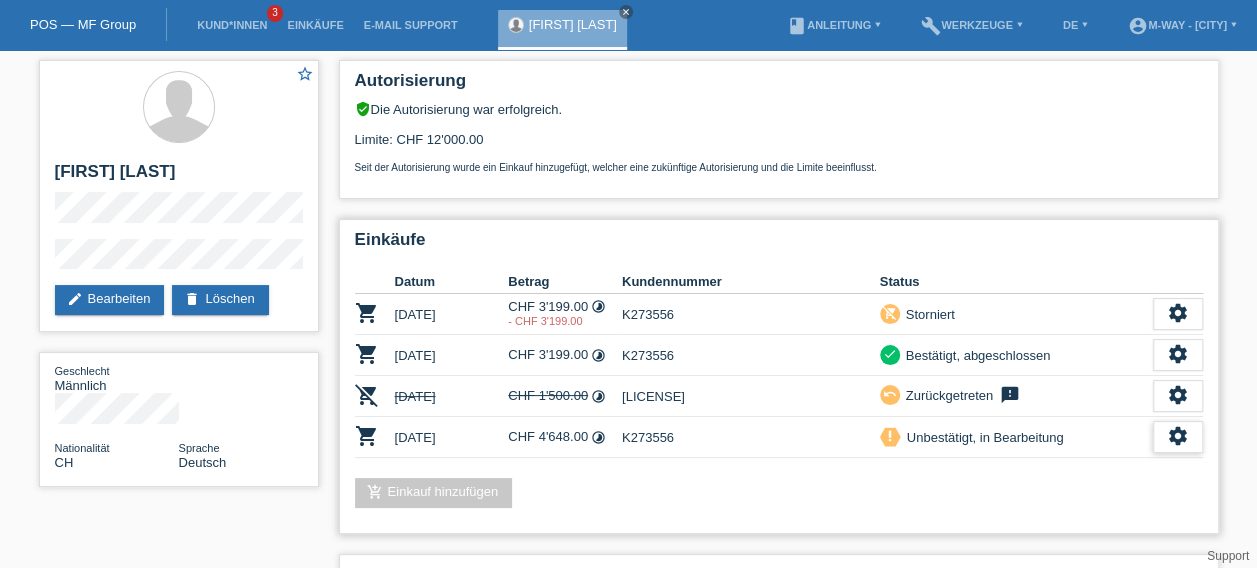 click on "settings" at bounding box center [1178, 437] 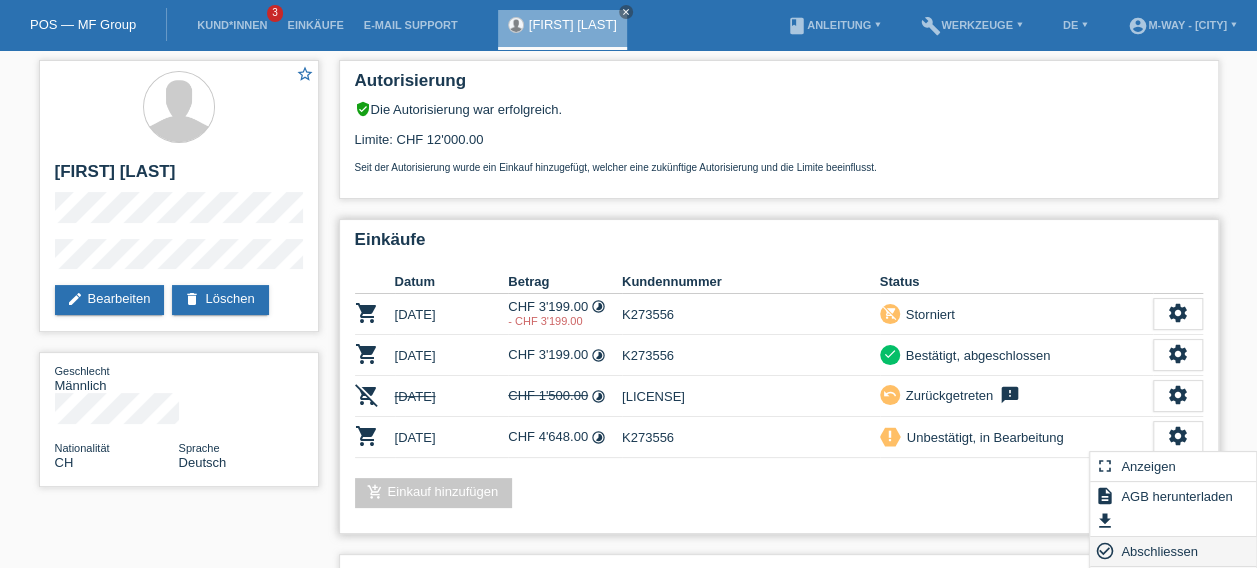 click on "Abschliessen" at bounding box center [1159, 551] 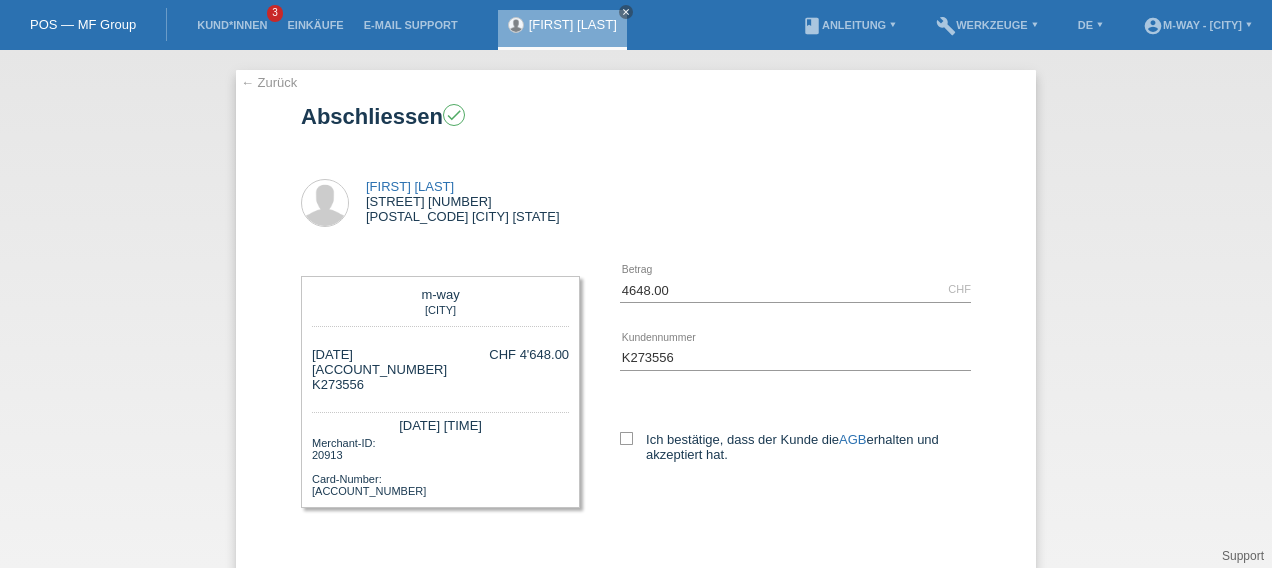 scroll, scrollTop: 0, scrollLeft: 0, axis: both 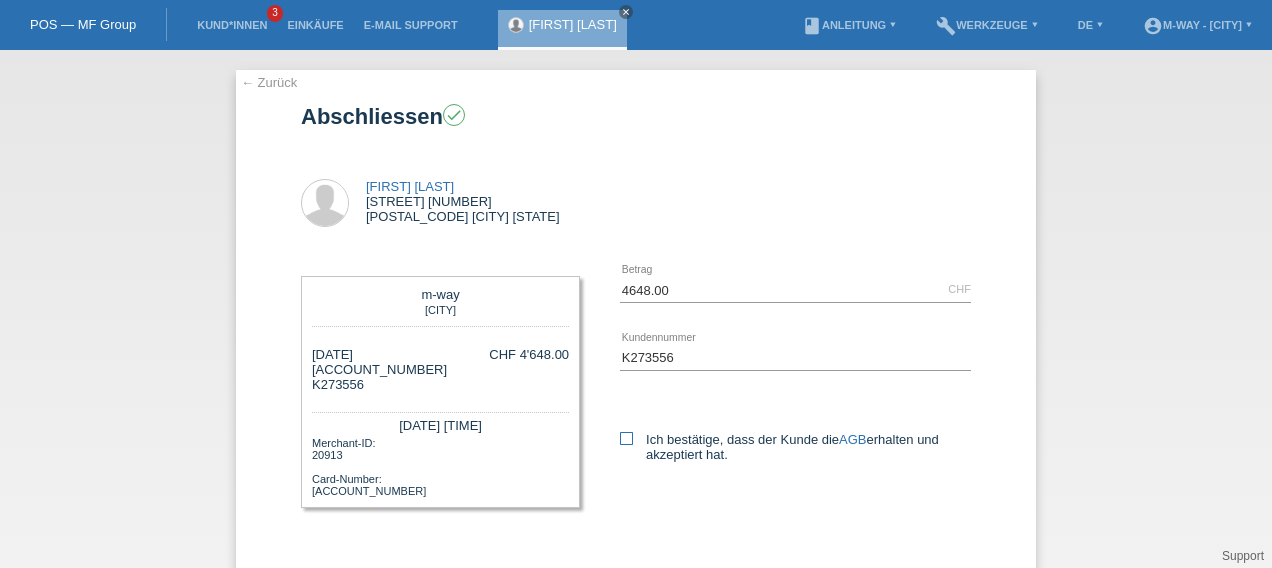 click at bounding box center [626, 438] 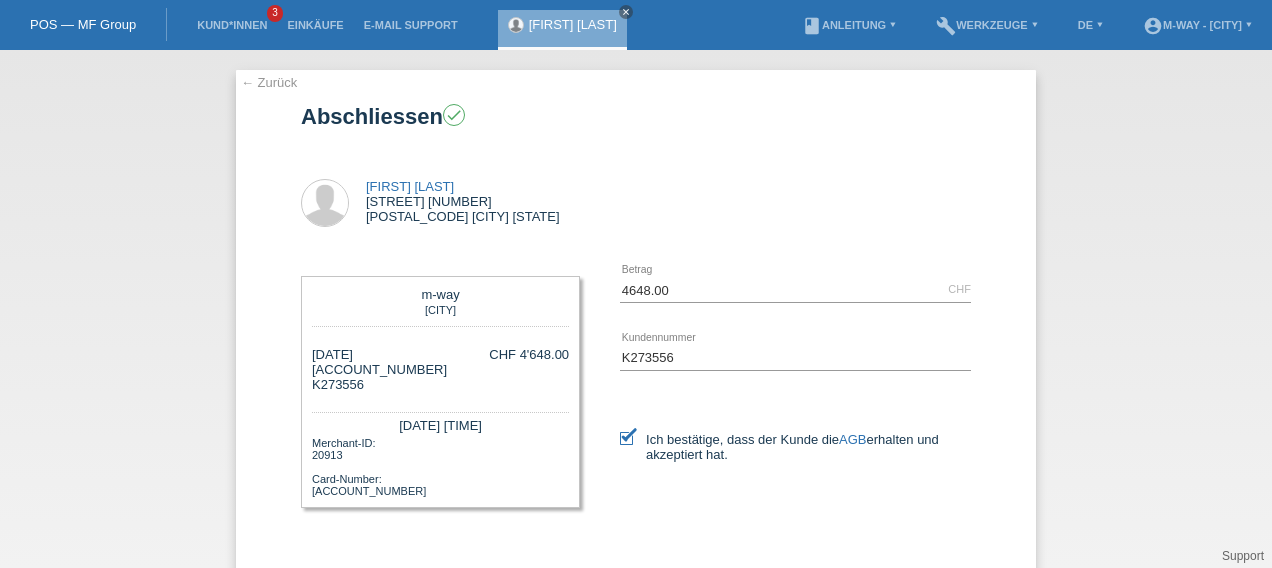 scroll, scrollTop: 106, scrollLeft: 0, axis: vertical 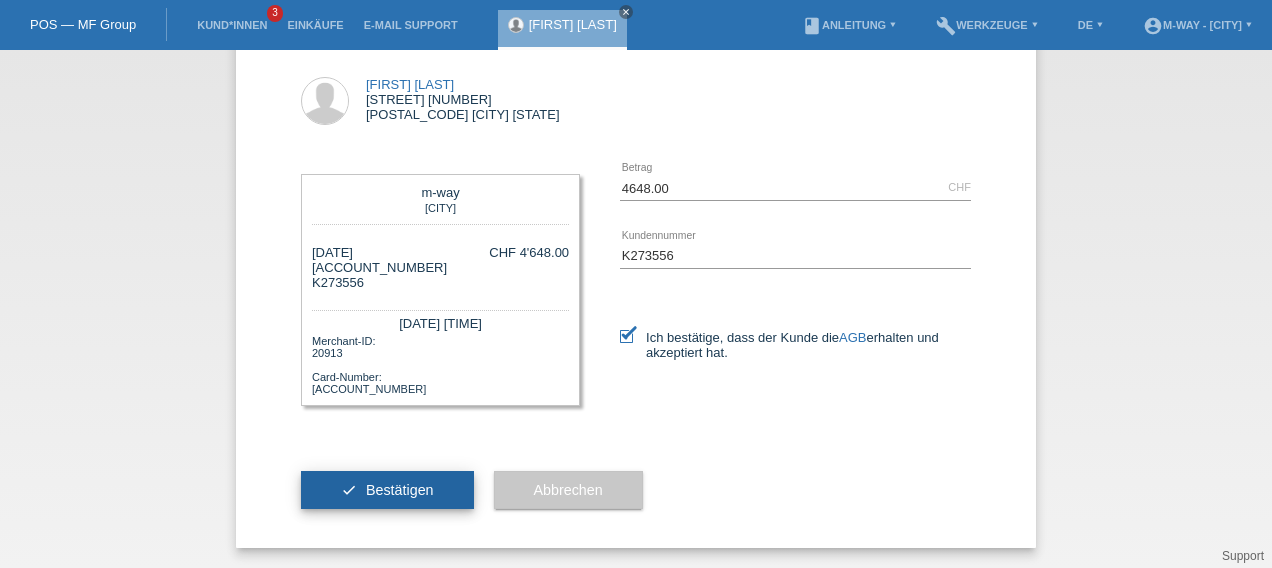 click on "check   Bestätigen" at bounding box center (387, 490) 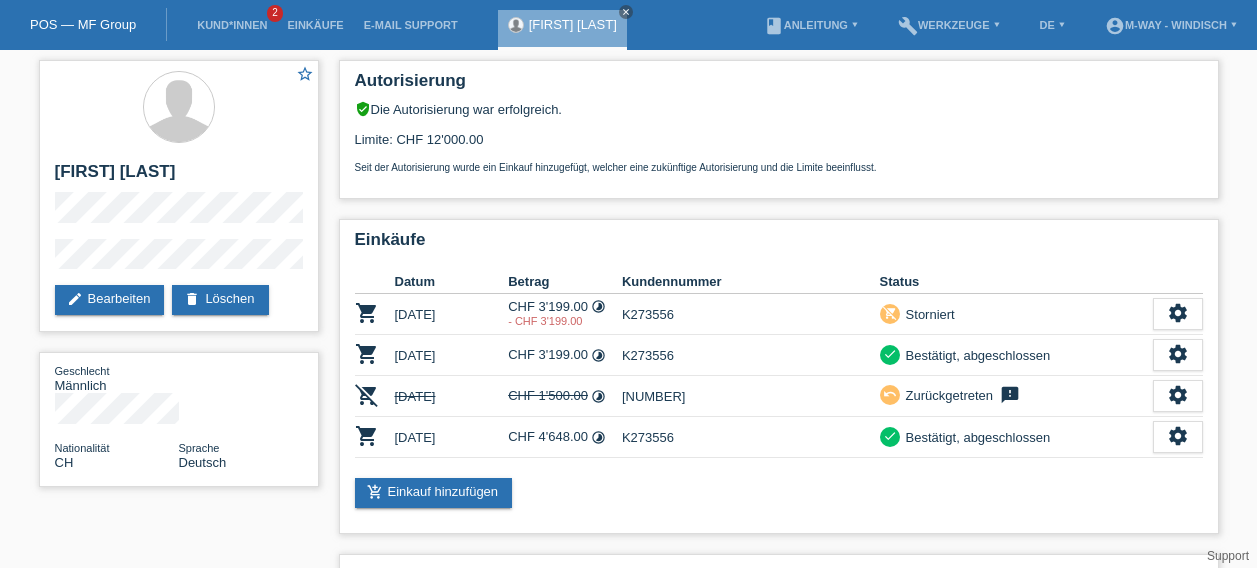 scroll, scrollTop: 0, scrollLeft: 0, axis: both 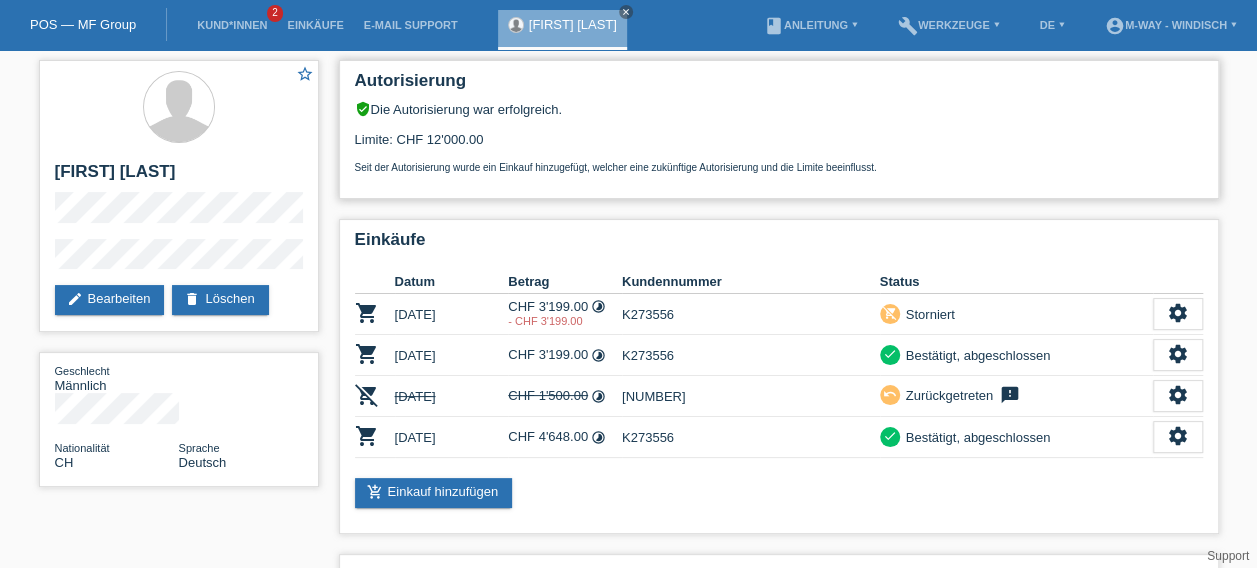 click on "Limite: CHF 12'000.00
Seit der Autorisierung wurde ein Einkauf hinzugefügt, welcher eine zukünftige Autorisierung und die Limite beeinflusst." at bounding box center [779, 145] 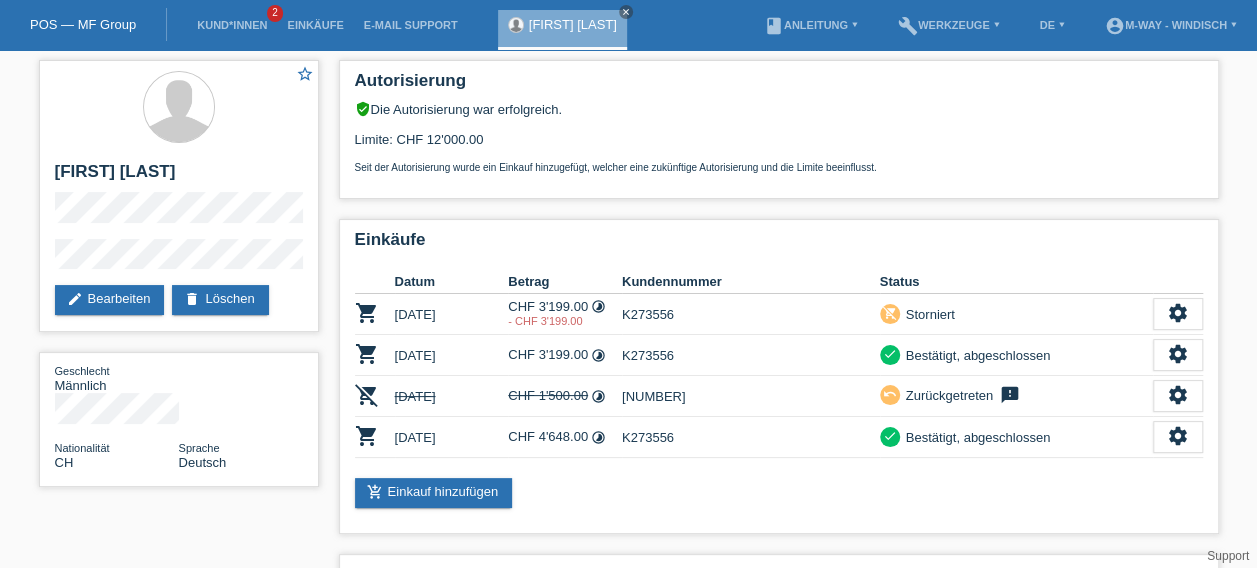 click on "Kund*innen
2" at bounding box center [232, 25] 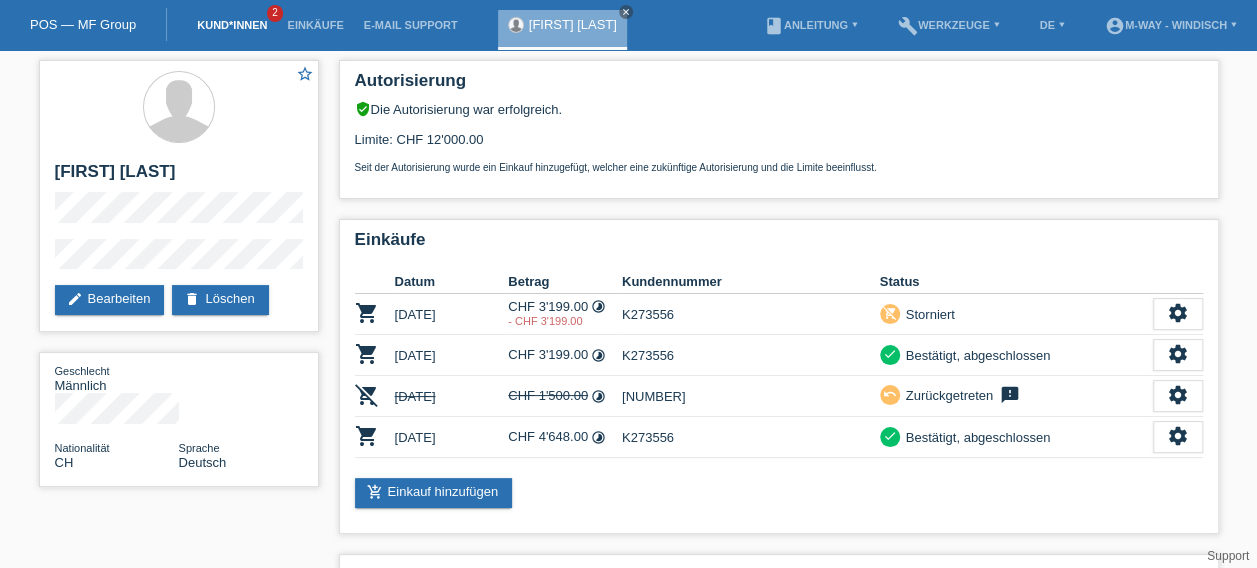 click on "Kund*innen" at bounding box center (232, 25) 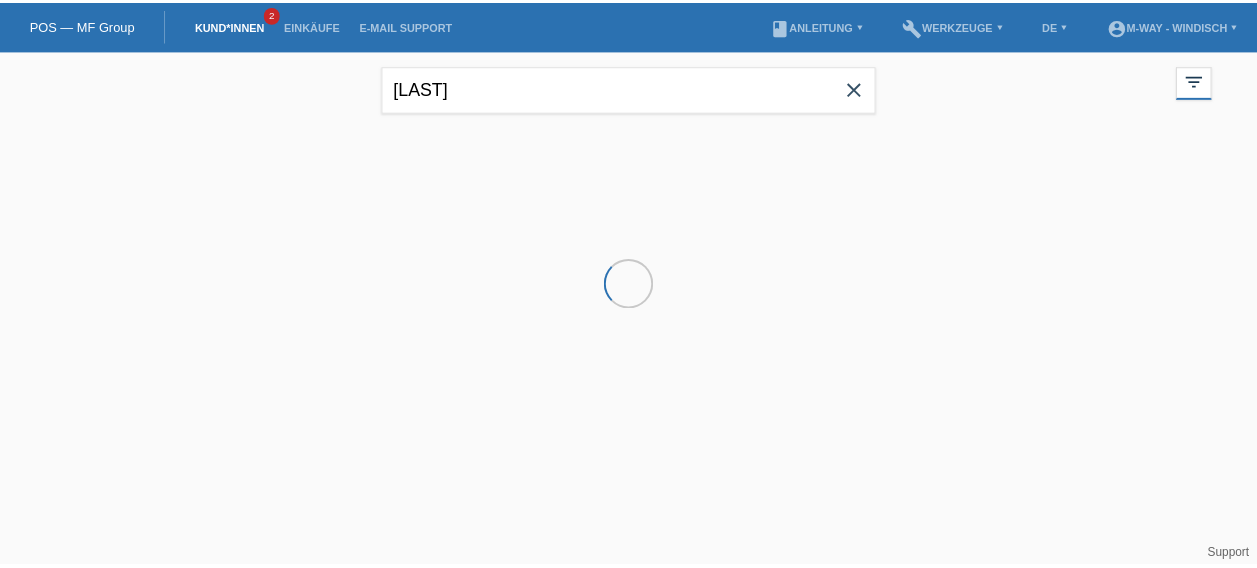 scroll, scrollTop: 0, scrollLeft: 0, axis: both 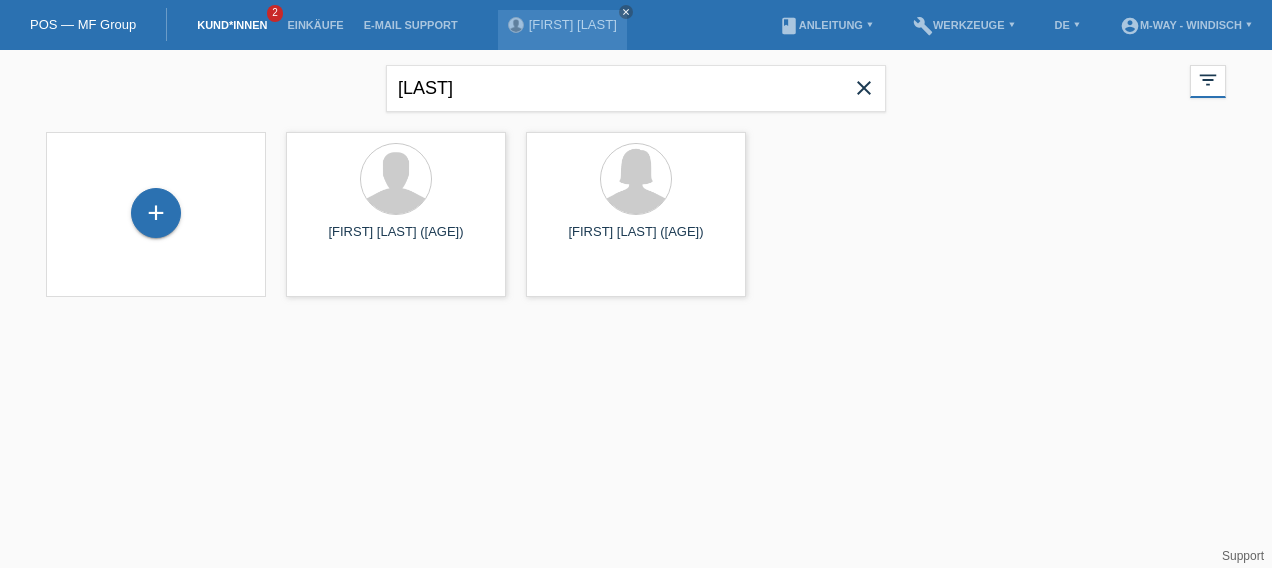 click on "close" at bounding box center [864, 88] 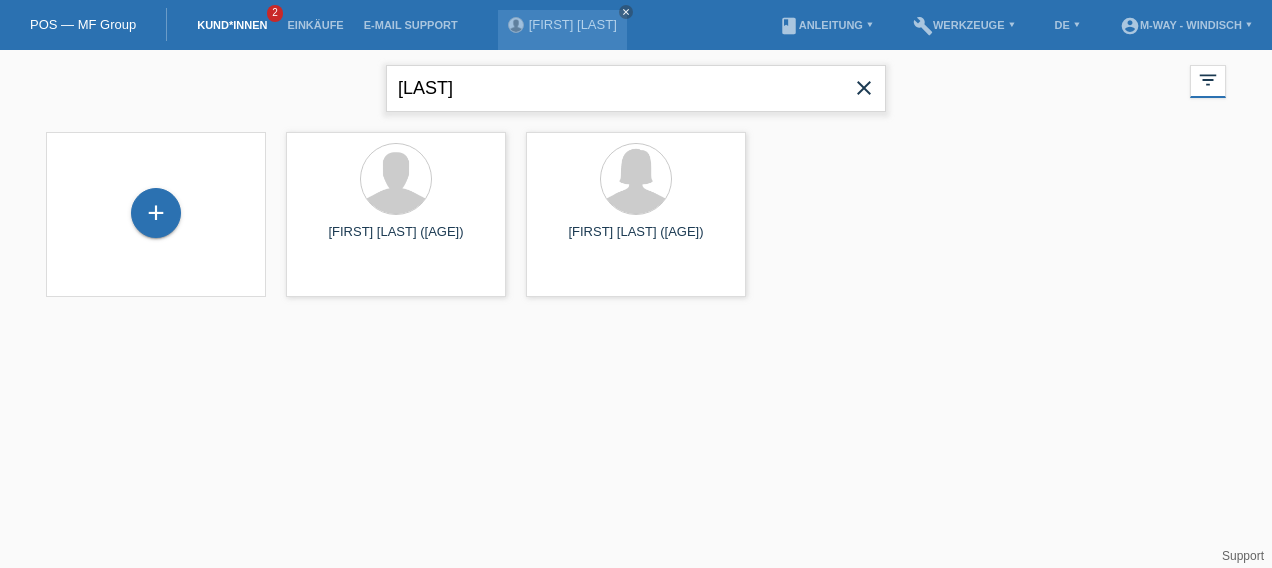 type 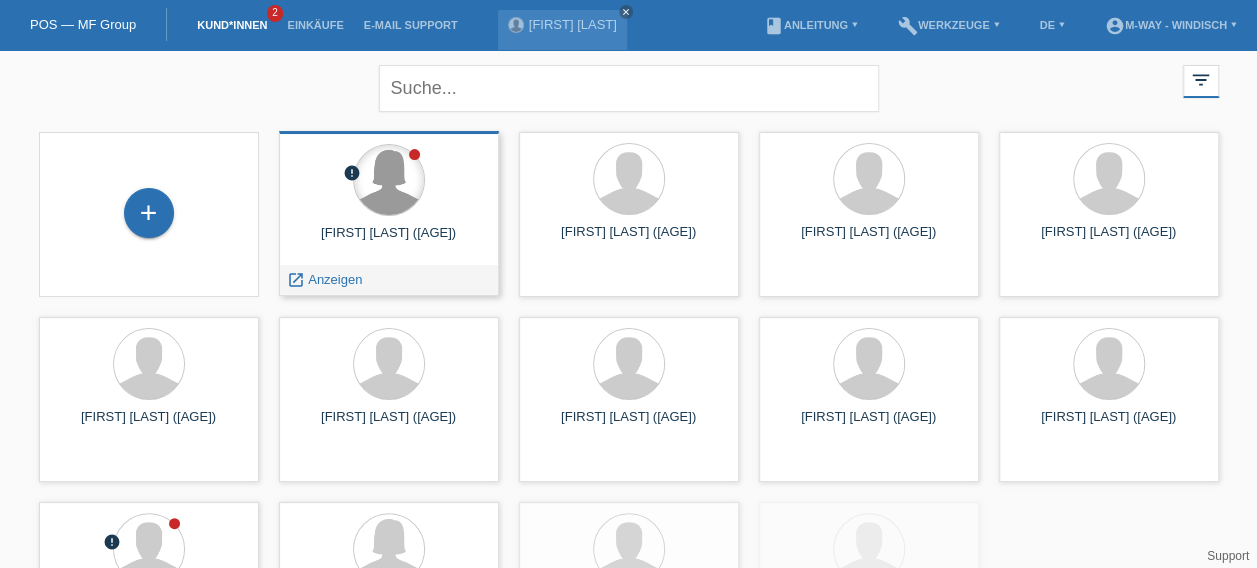 click at bounding box center [389, 180] 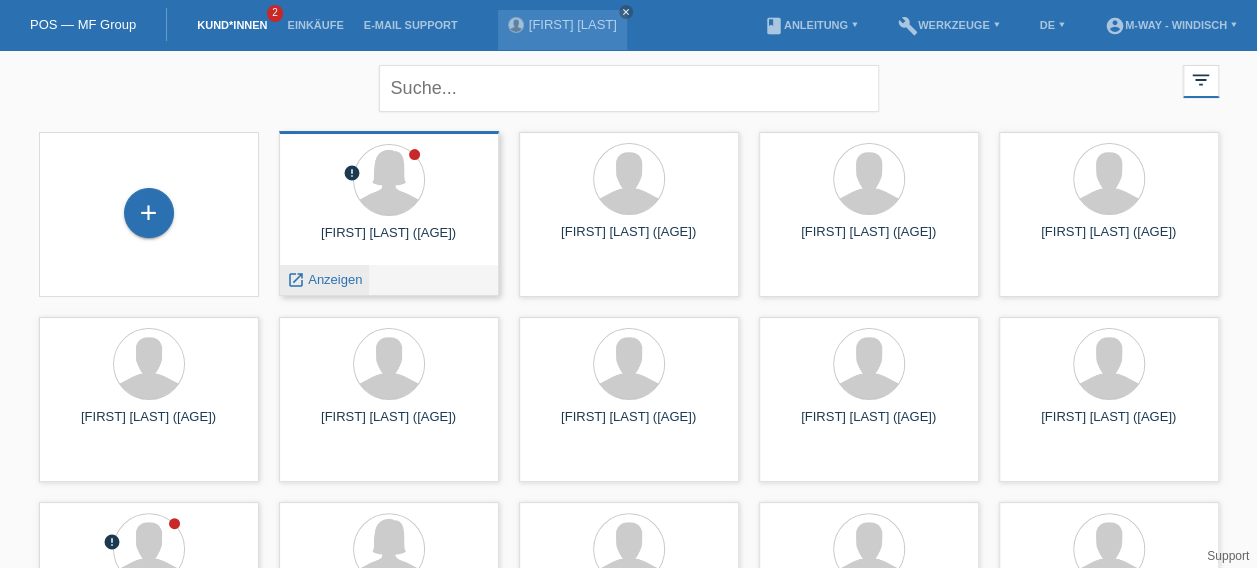 click on "Anzeigen" at bounding box center (335, 279) 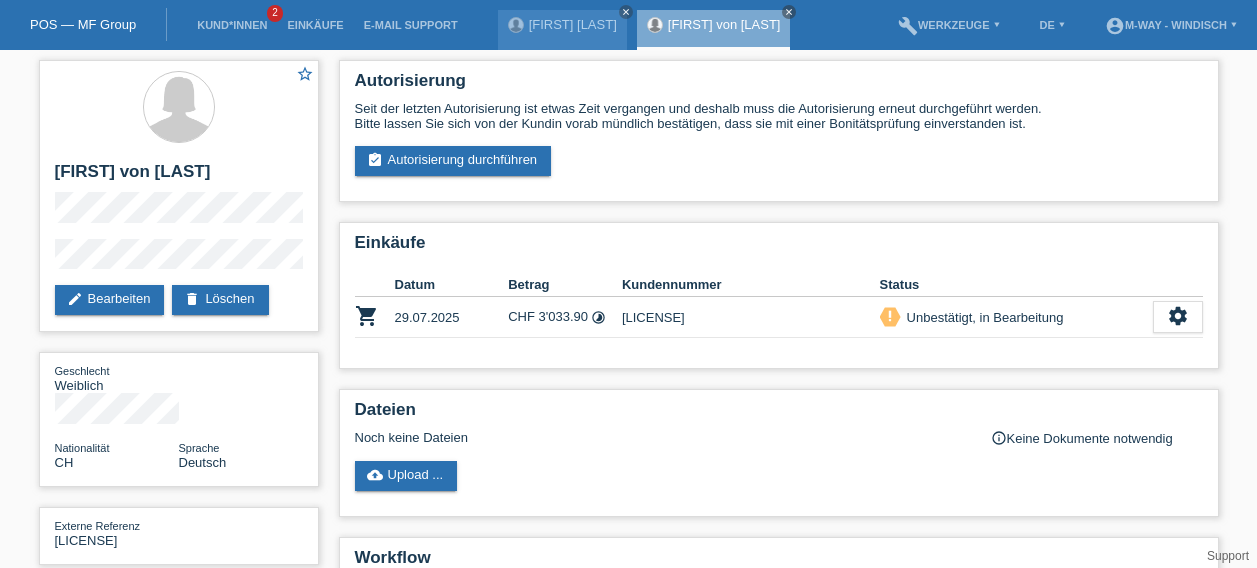scroll, scrollTop: 0, scrollLeft: 0, axis: both 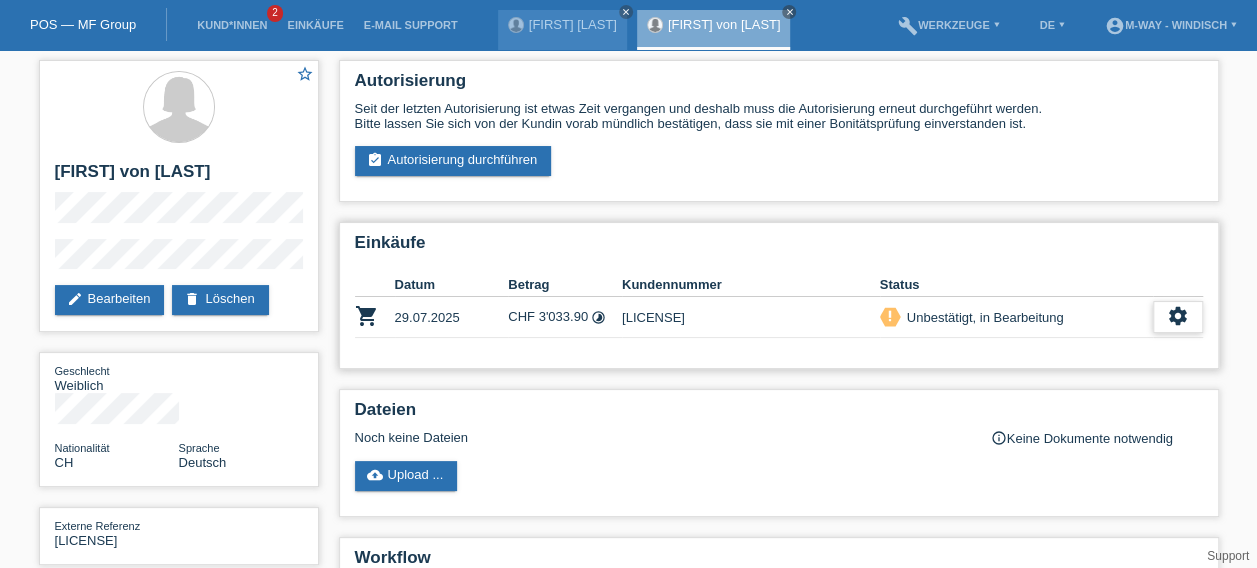 click on "settings" at bounding box center [1178, 316] 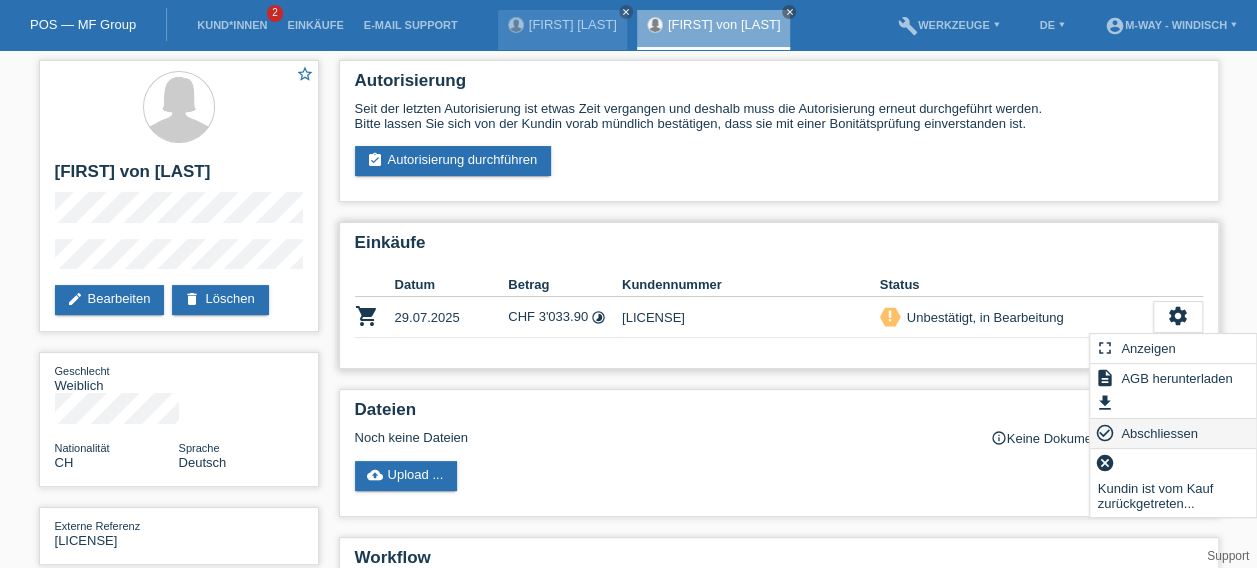click on "Abschliessen" at bounding box center (1159, 433) 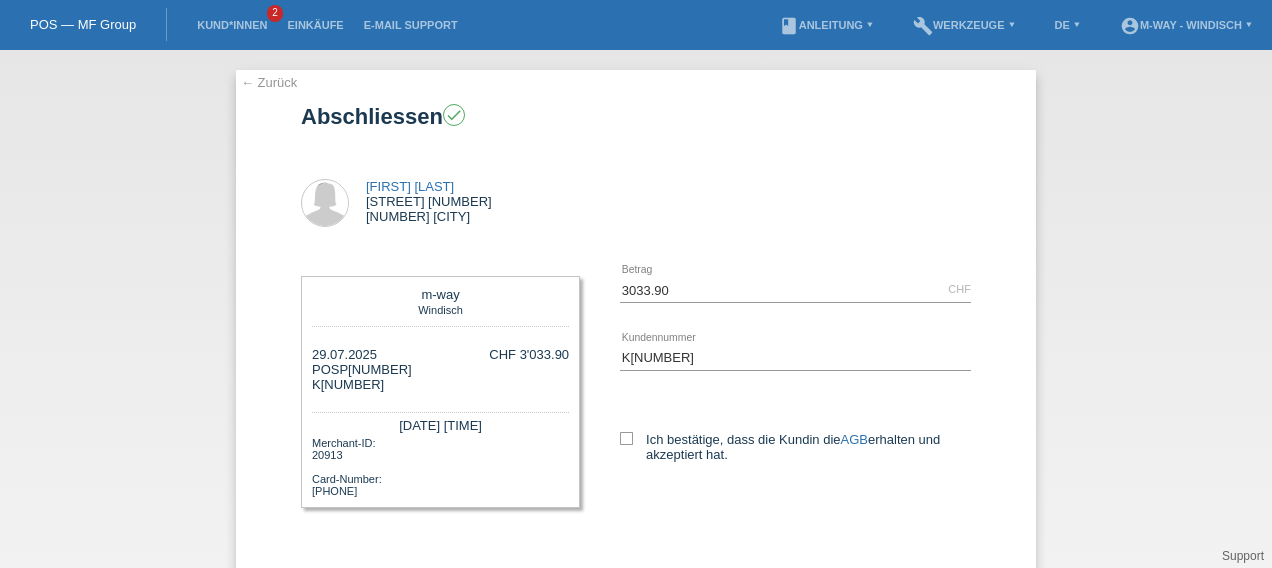 scroll, scrollTop: 0, scrollLeft: 0, axis: both 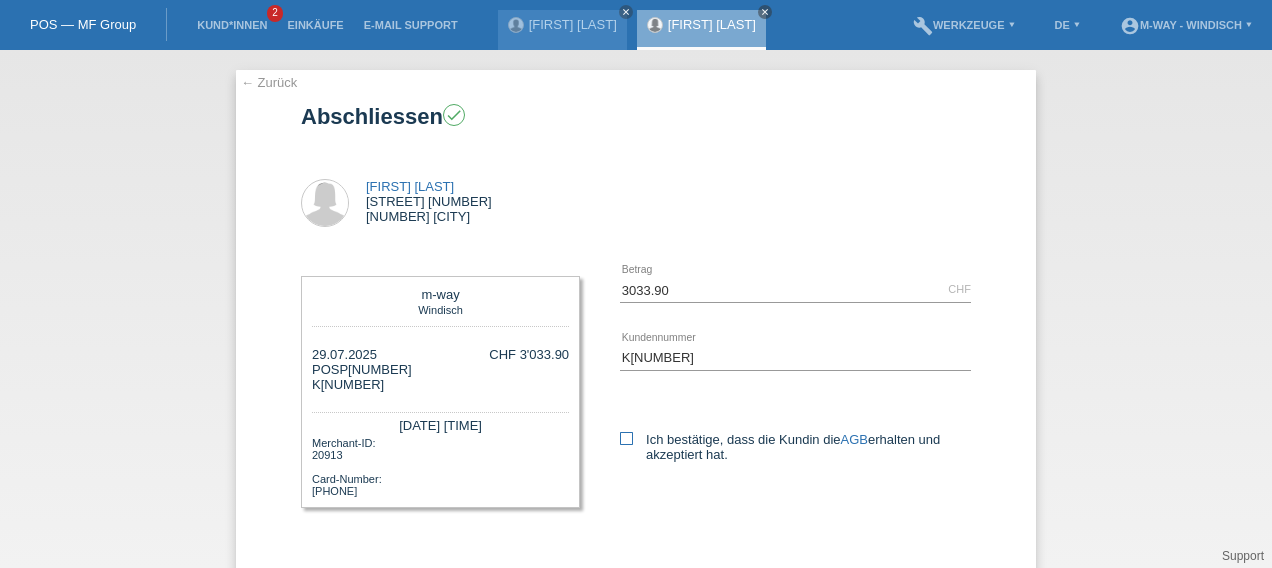 click at bounding box center (626, 438) 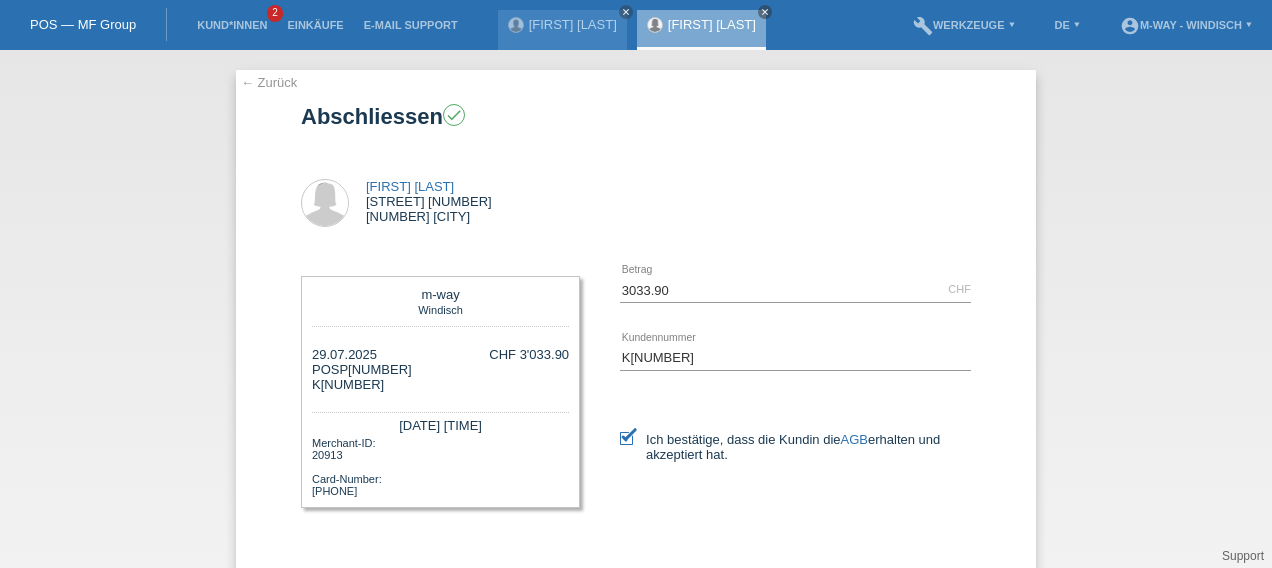 scroll, scrollTop: 106, scrollLeft: 0, axis: vertical 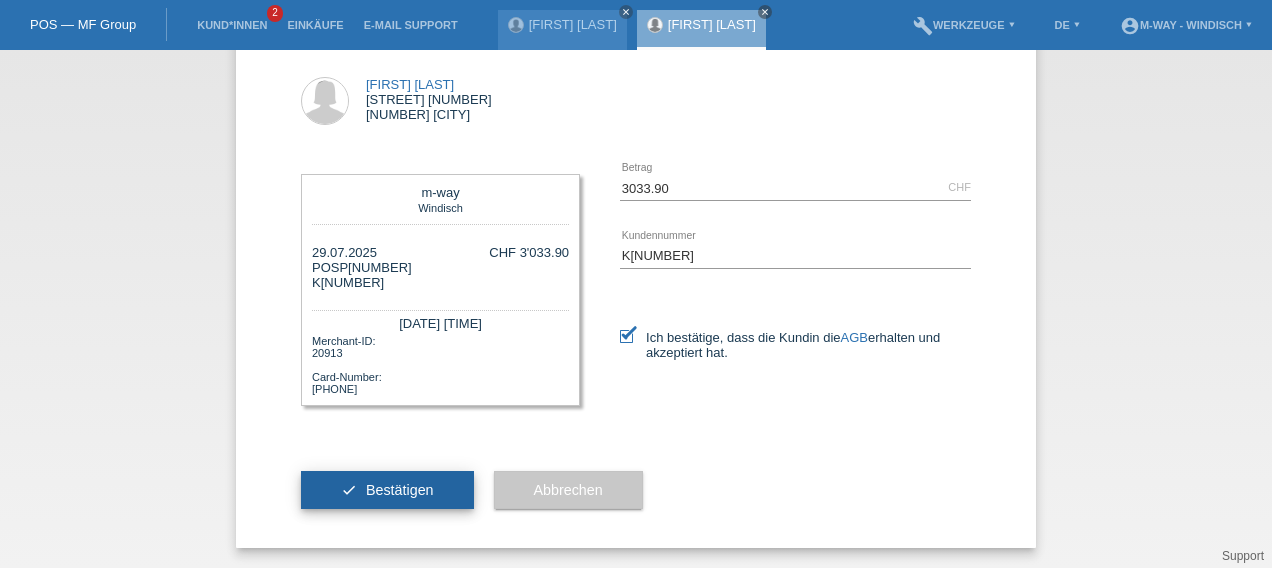click on "Bestätigen" at bounding box center [400, 490] 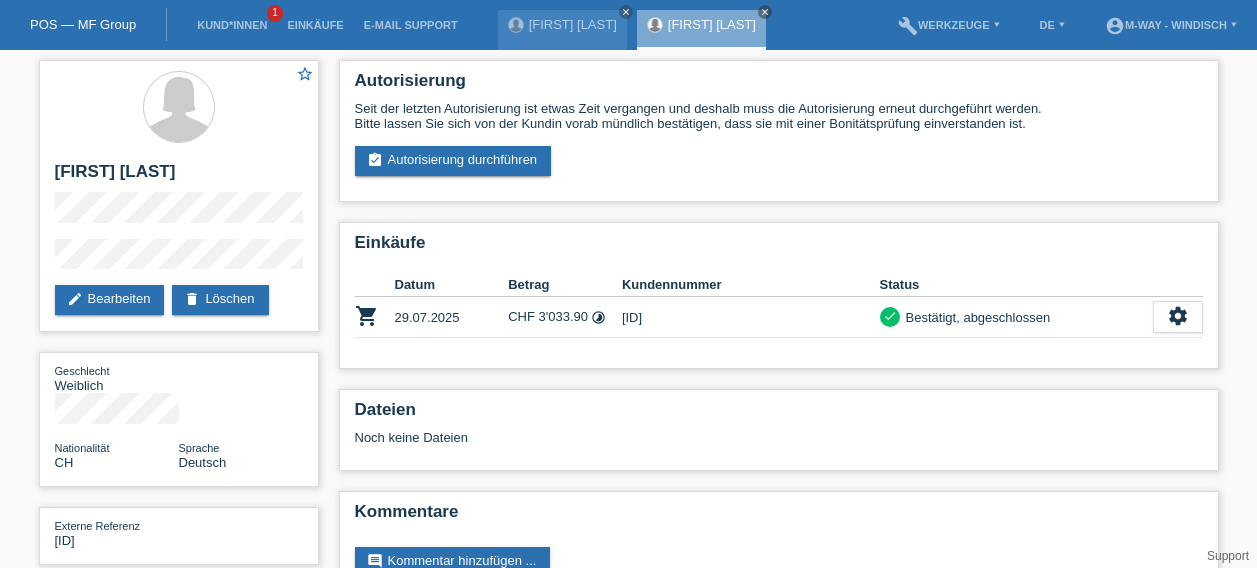 scroll, scrollTop: 0, scrollLeft: 0, axis: both 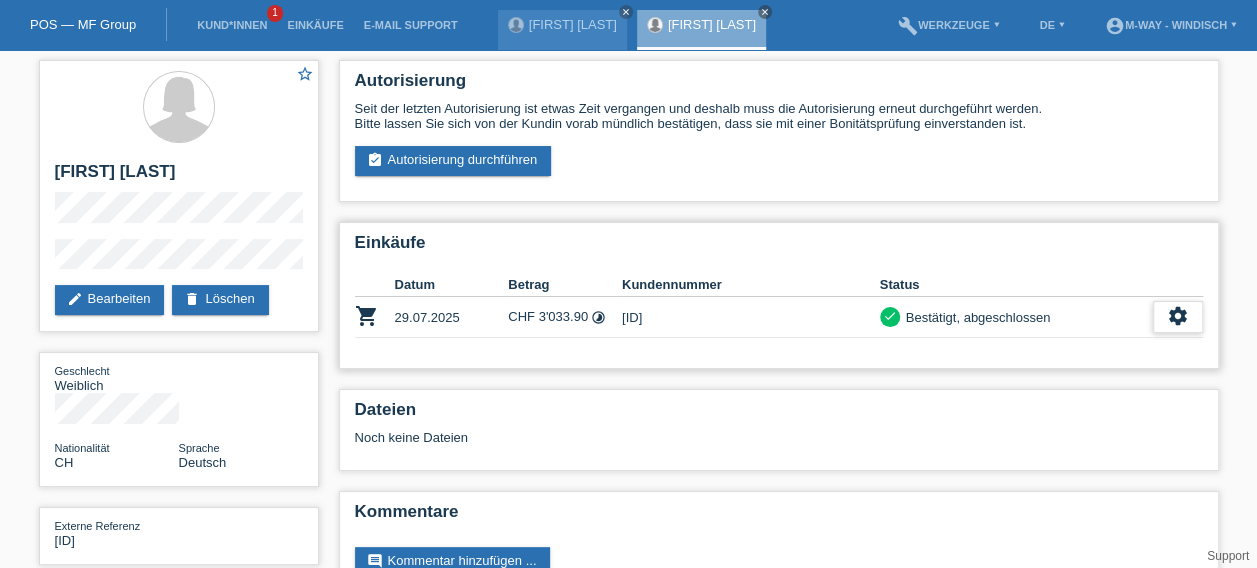 click on "settings" at bounding box center (1178, 316) 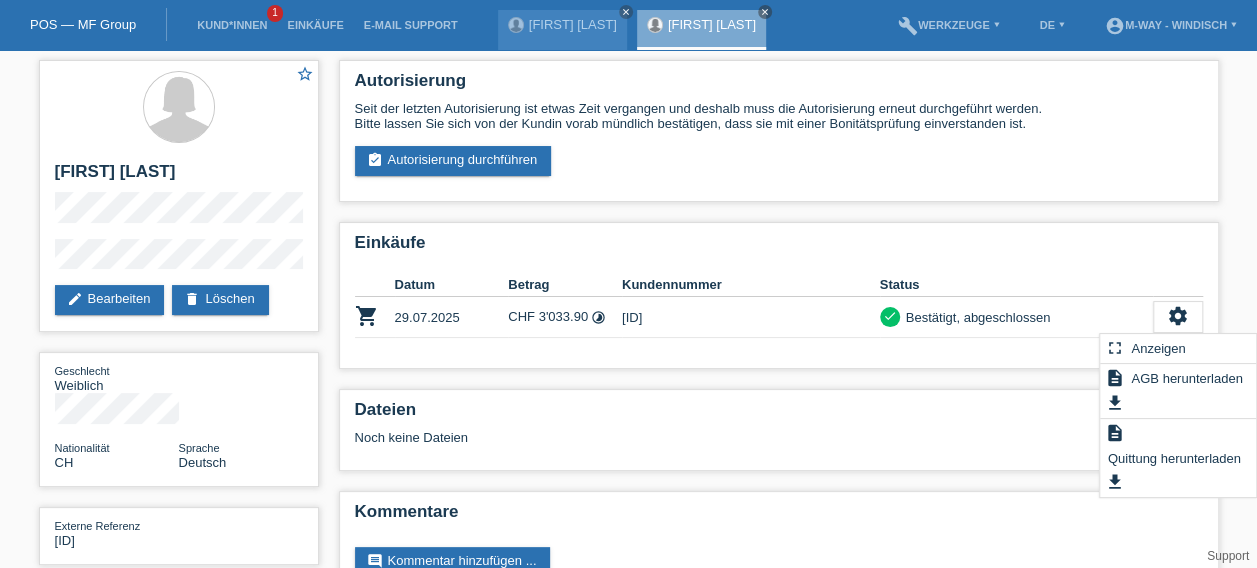 click on "Autorisierung
Seit der letzten Autorisierung ist etwas Zeit vergangen und deshalb muss die Autorisierung erneut durchgeführt werden.
Bitte lassen Sie sich von der Kundin vorab mündlich bestätigen, dass sie mit einer Bonitätsprüfung einverstanden ist.
assignment_turned_in  Autorisierung durchführen
Einkäufe
Datum
Betrag
Kundennummer
Status" at bounding box center [779, 336] 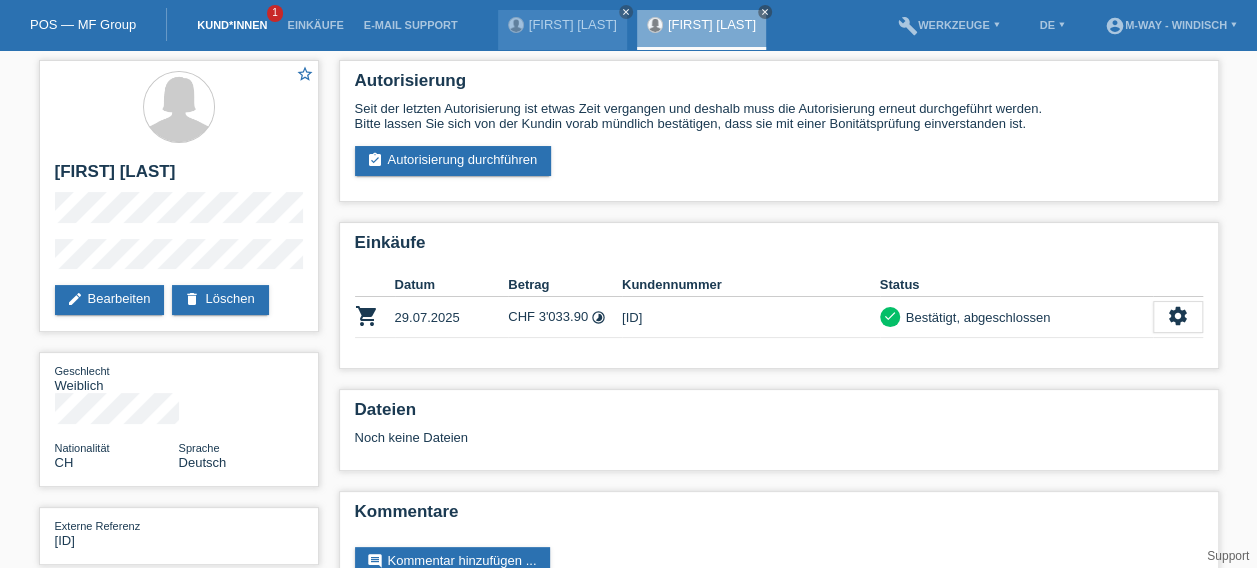 click on "Kund*innen" at bounding box center [232, 25] 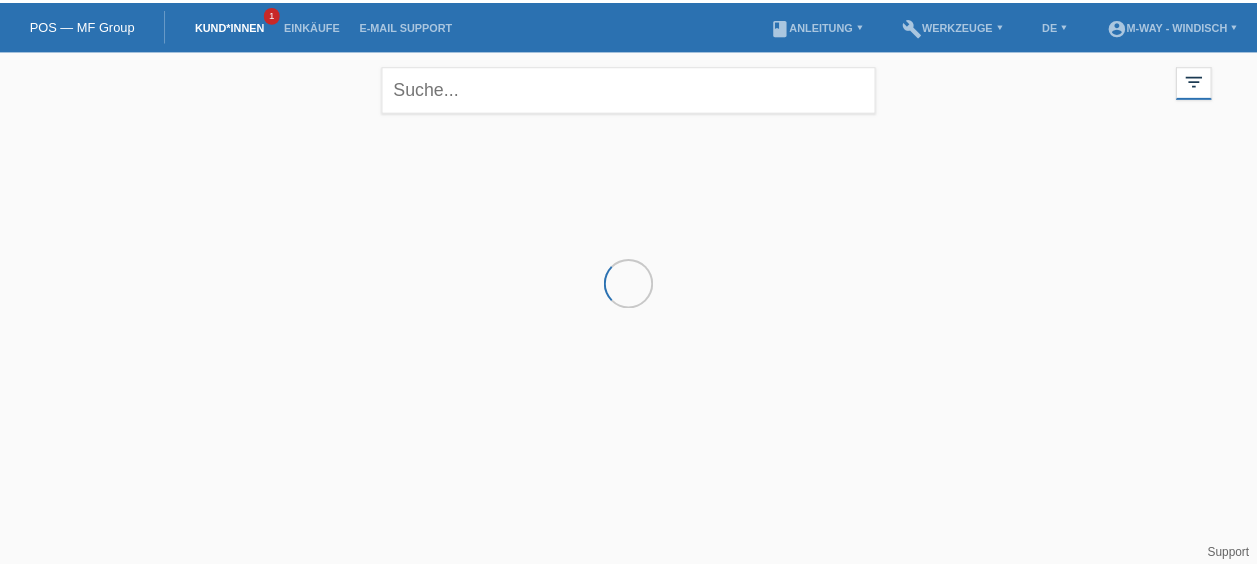 scroll, scrollTop: 0, scrollLeft: 0, axis: both 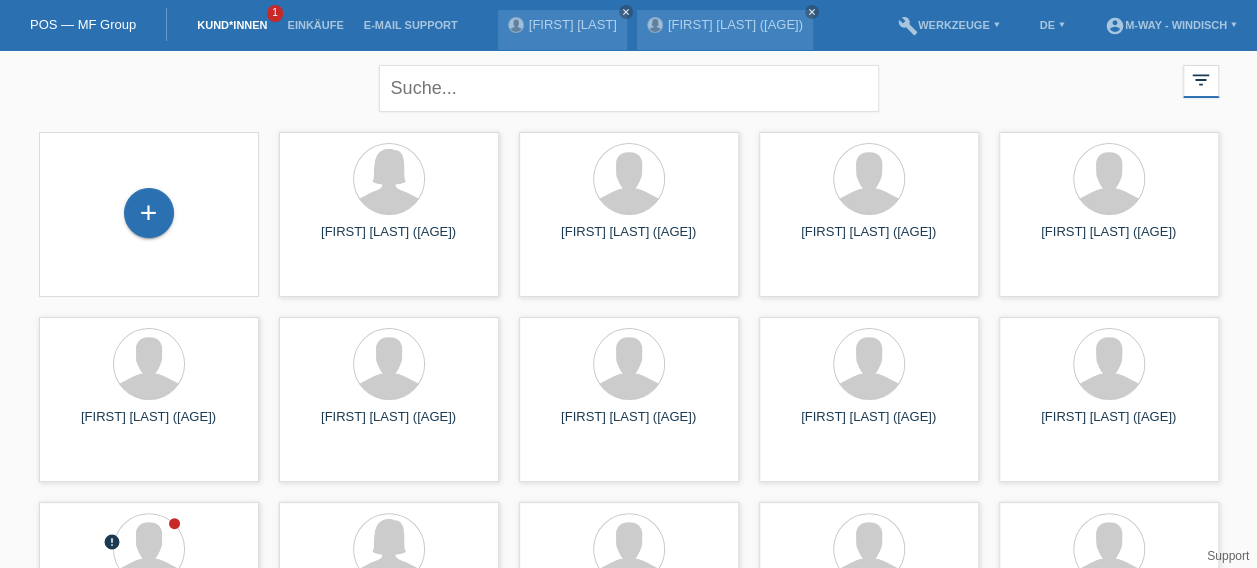 click on "Kund*innen" at bounding box center (232, 25) 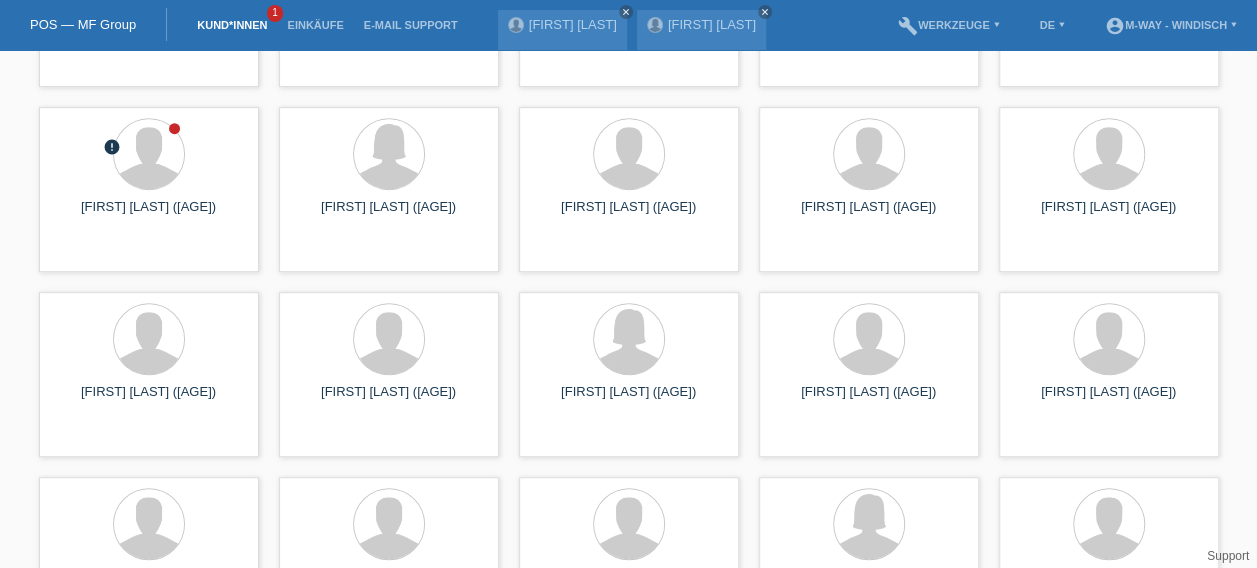 scroll, scrollTop: 393, scrollLeft: 0, axis: vertical 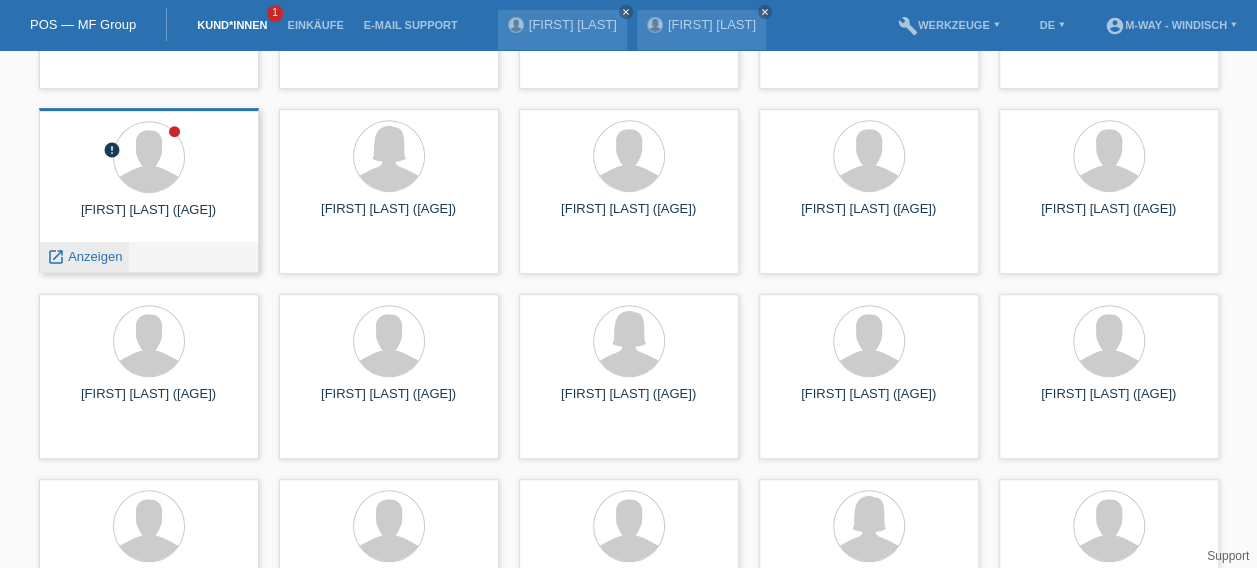 click on "Anzeigen" at bounding box center (95, 256) 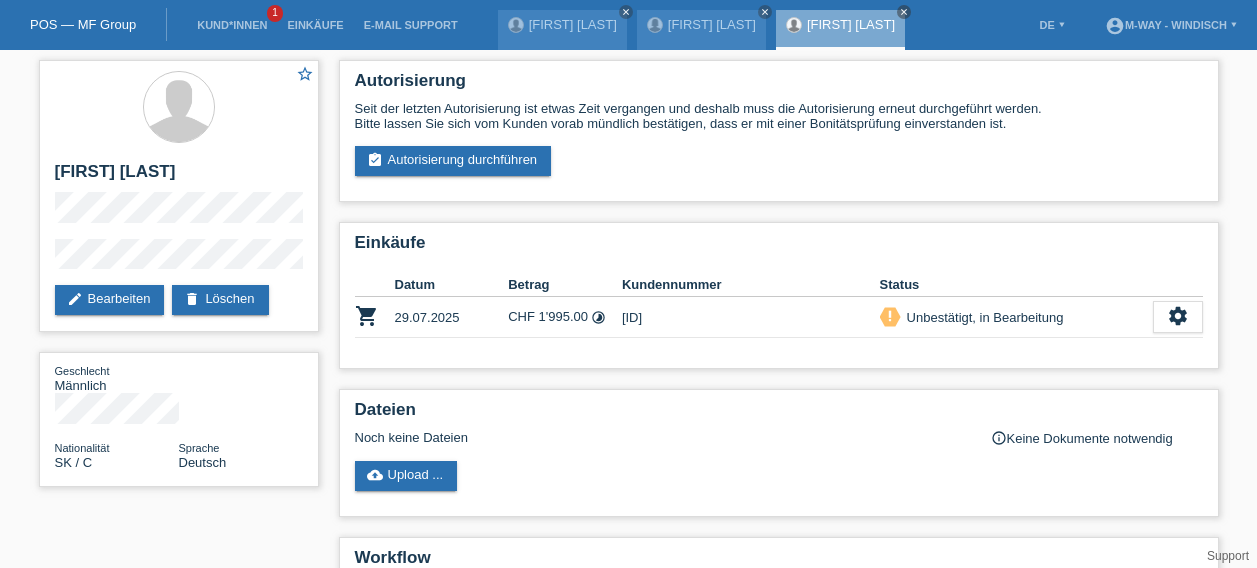 scroll, scrollTop: 0, scrollLeft: 0, axis: both 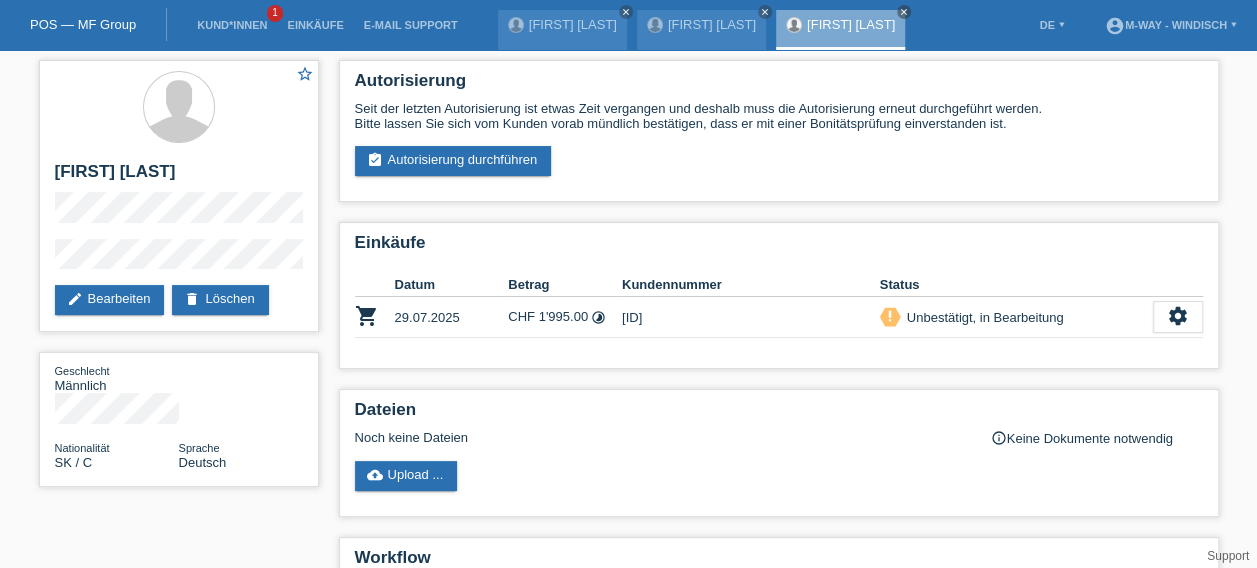 click on "POS — MF Group" at bounding box center (83, 24) 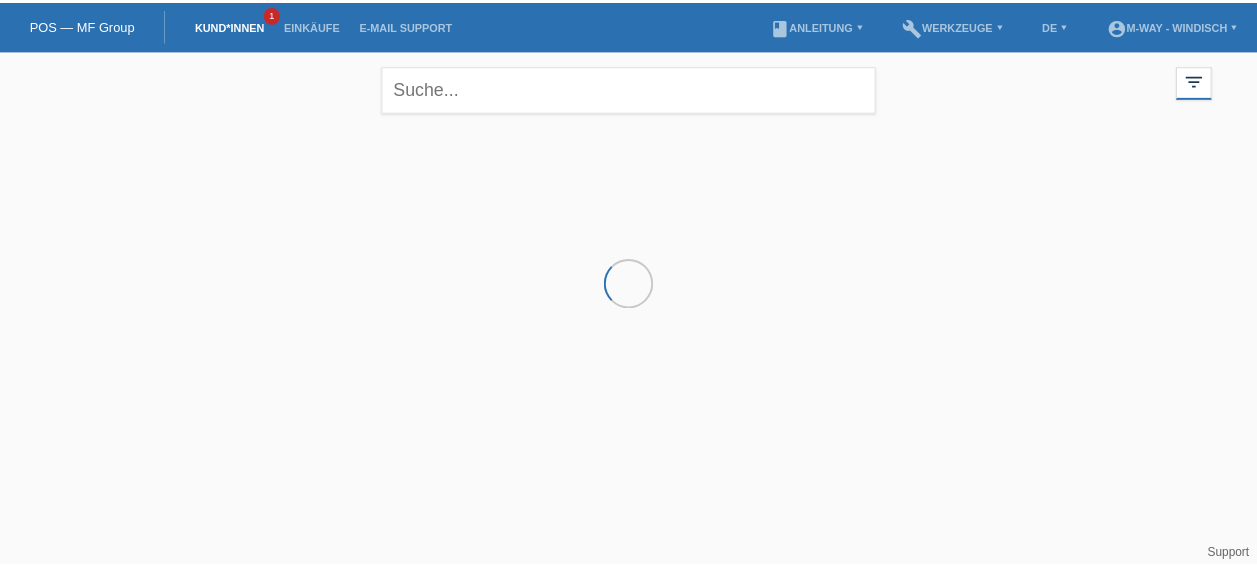 scroll, scrollTop: 0, scrollLeft: 0, axis: both 